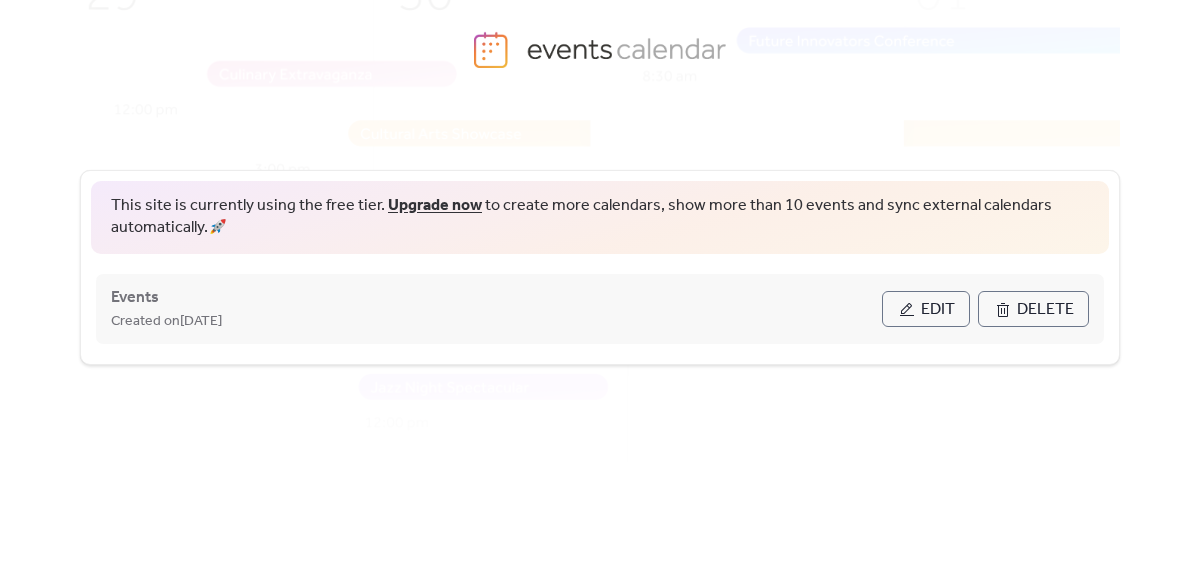 scroll, scrollTop: 77, scrollLeft: 0, axis: vertical 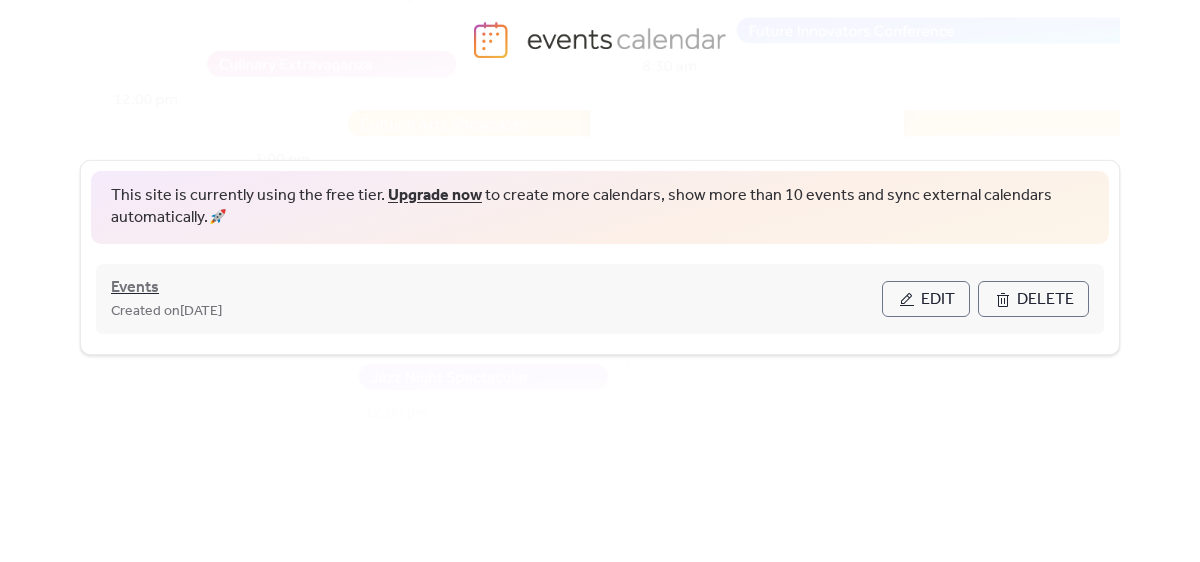 click on "Events" at bounding box center [135, 288] 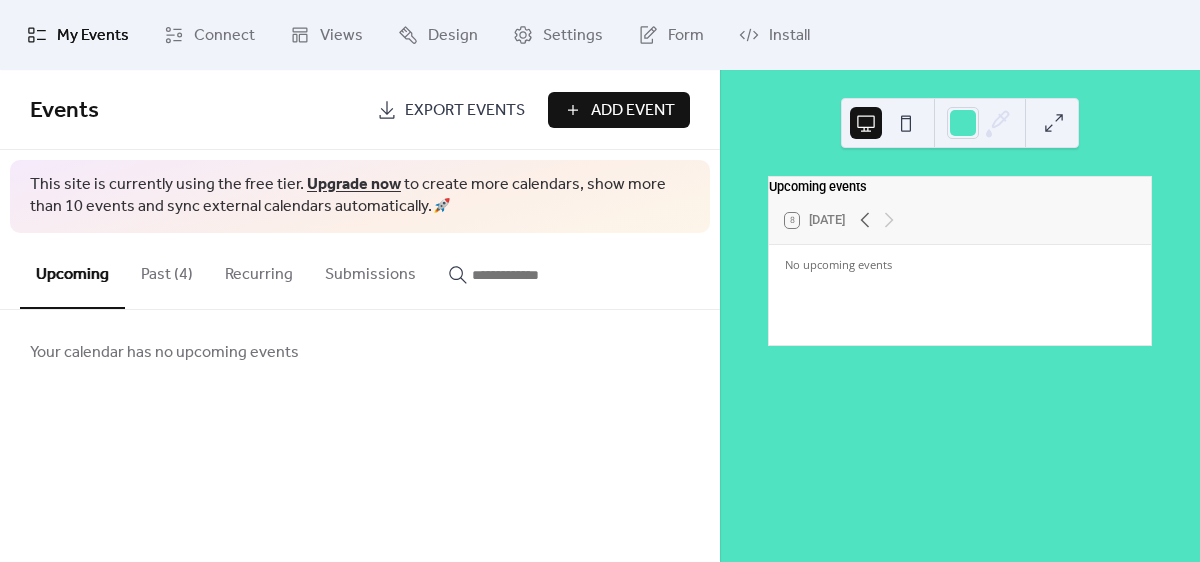 click on "Add Event" at bounding box center (633, 111) 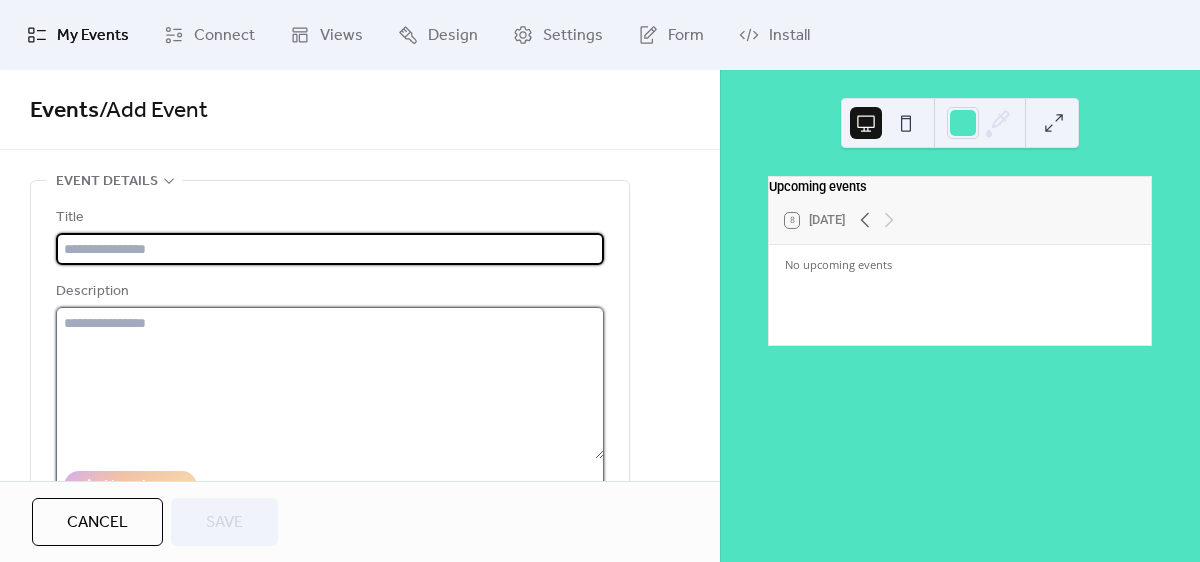 click at bounding box center (330, 383) 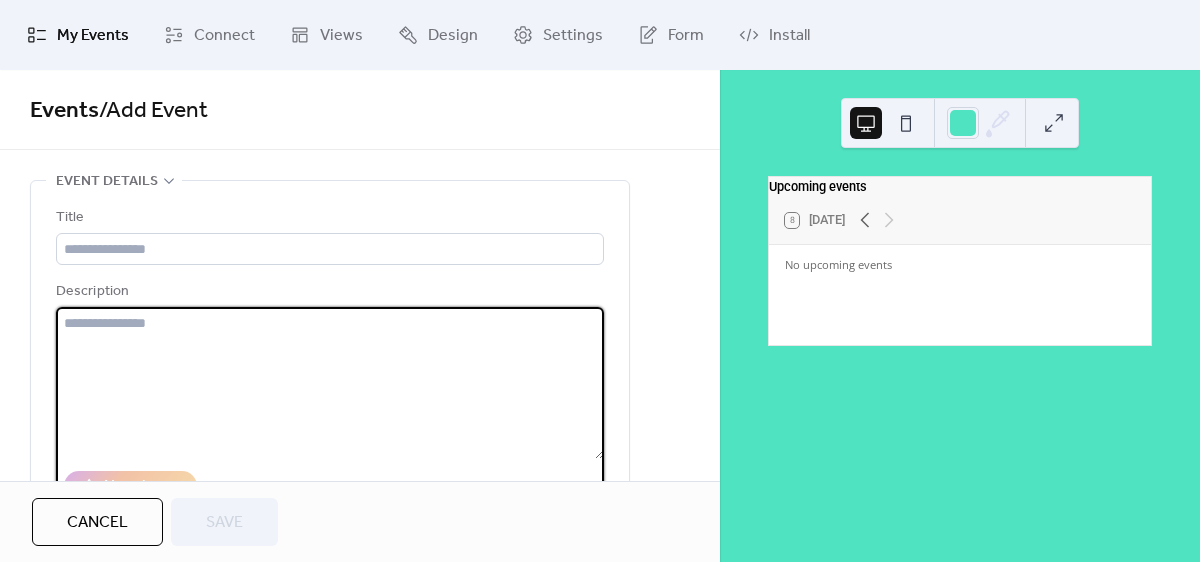 paste on "**********" 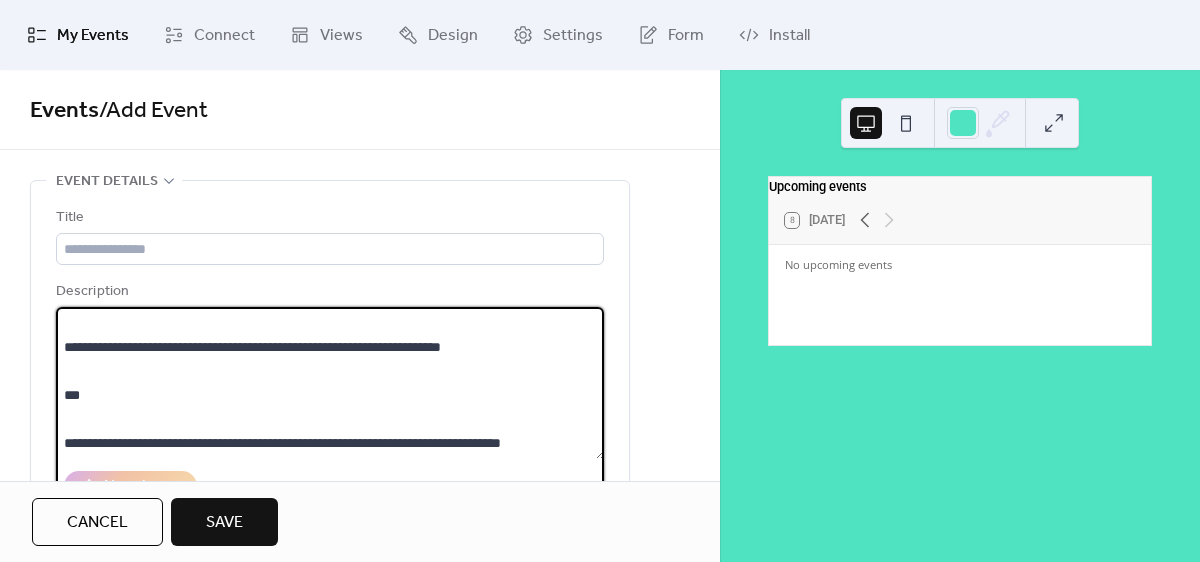 scroll, scrollTop: 672, scrollLeft: 0, axis: vertical 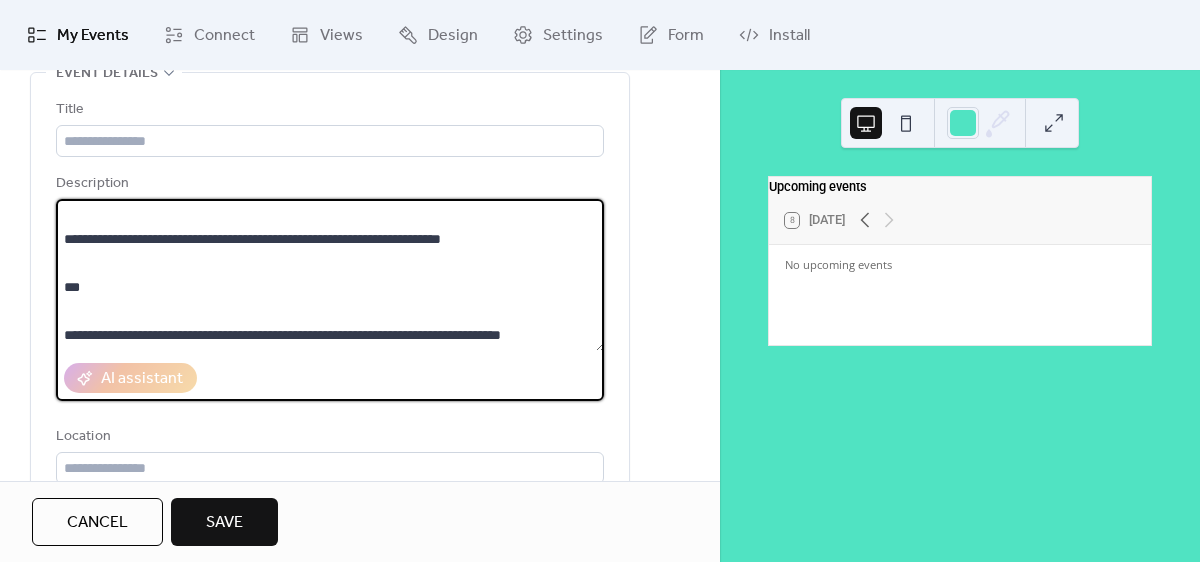 click at bounding box center [330, 275] 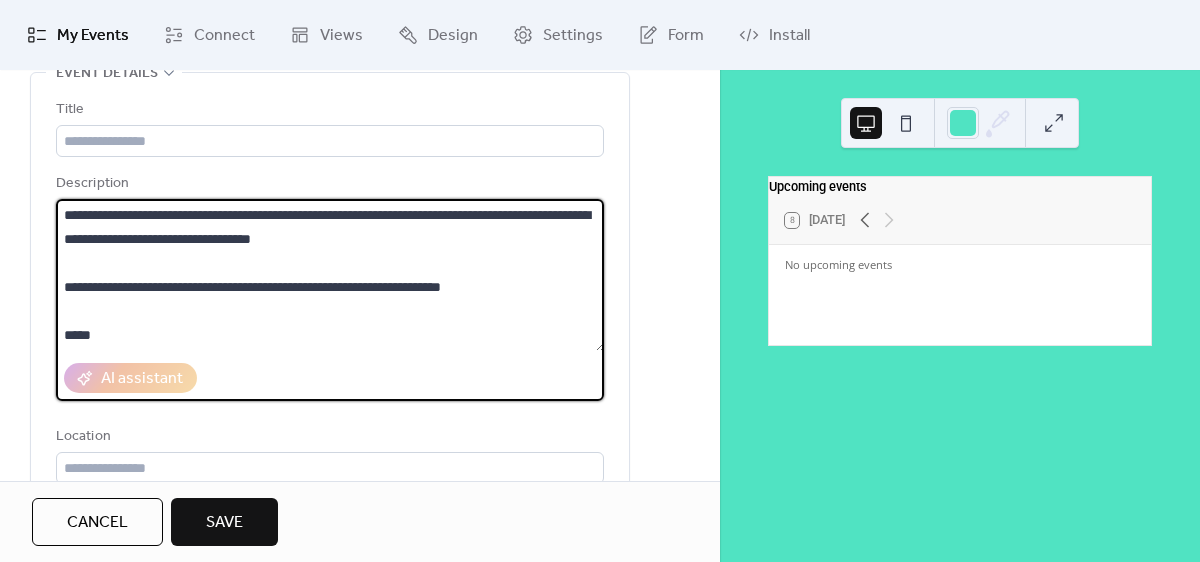 click at bounding box center (330, 275) 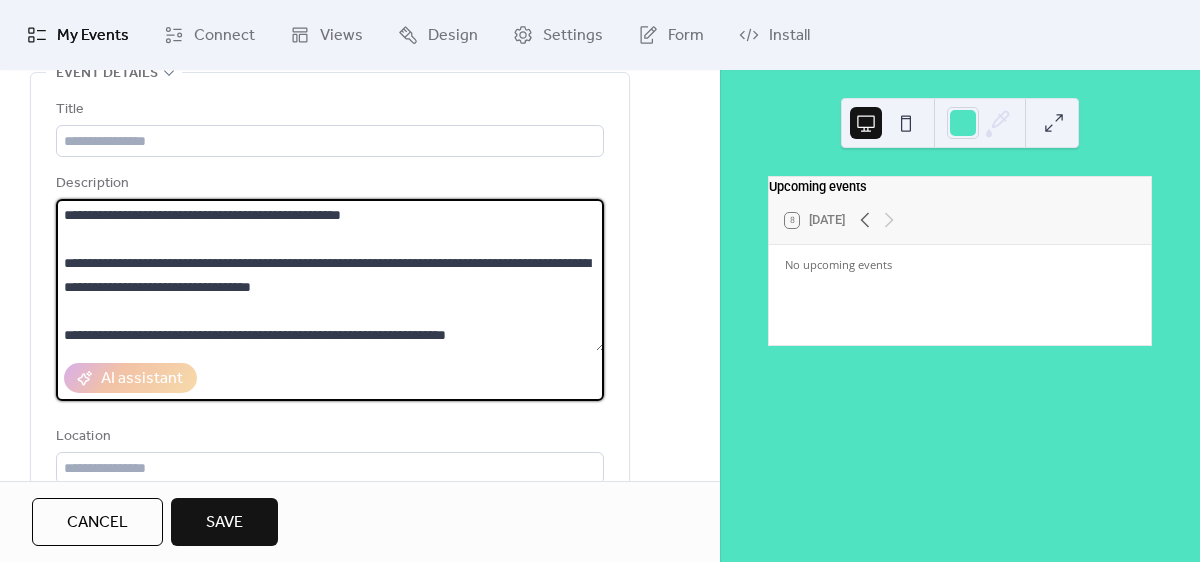 scroll, scrollTop: 576, scrollLeft: 0, axis: vertical 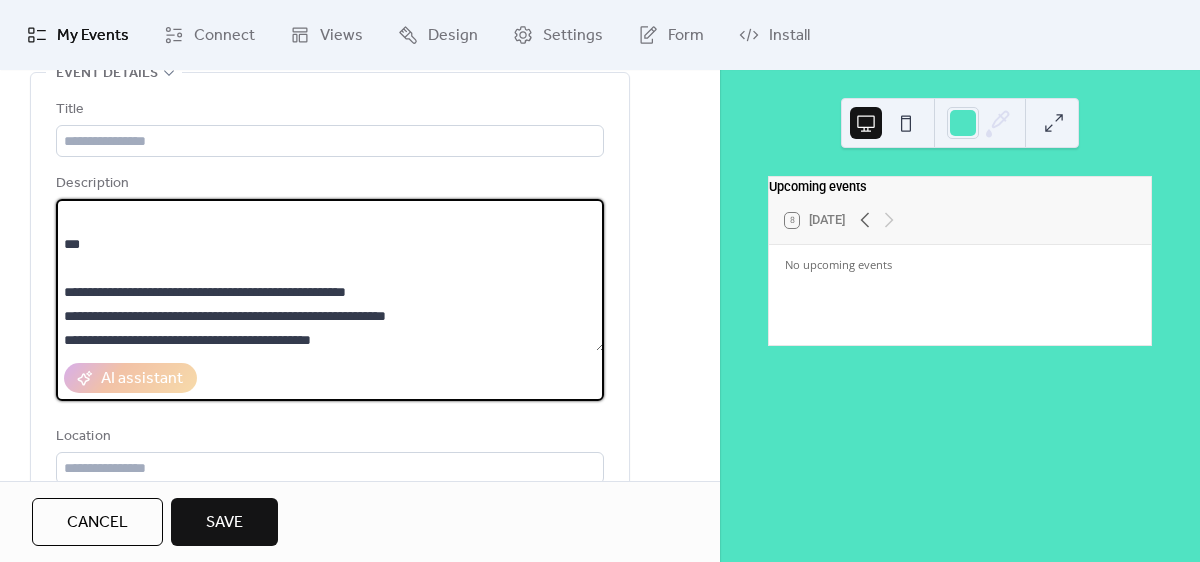 click at bounding box center (330, 275) 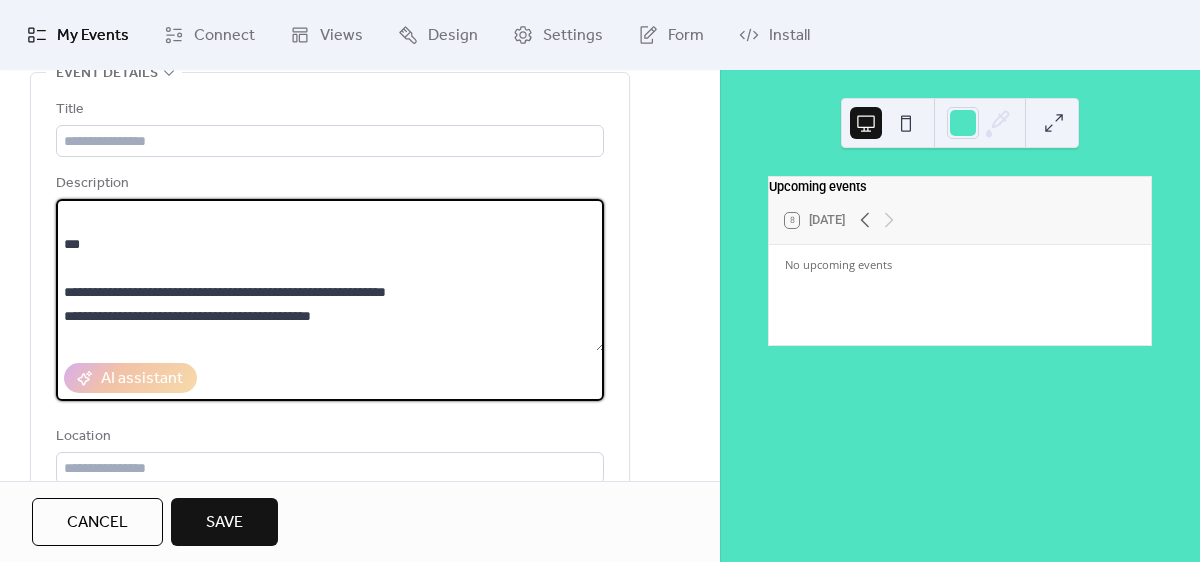 click at bounding box center [330, 275] 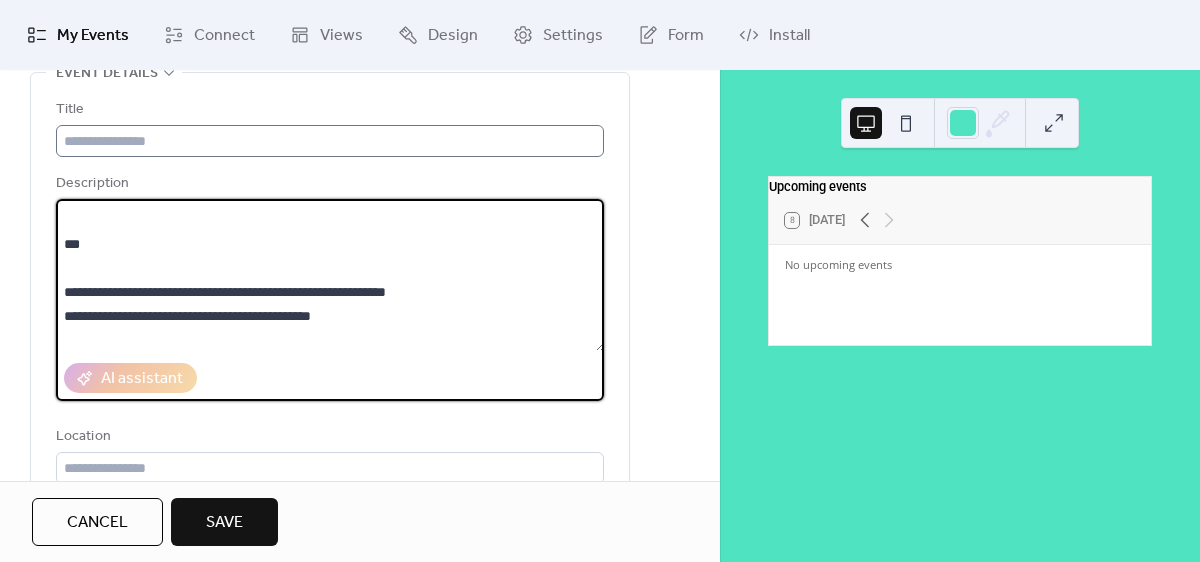 type on "**********" 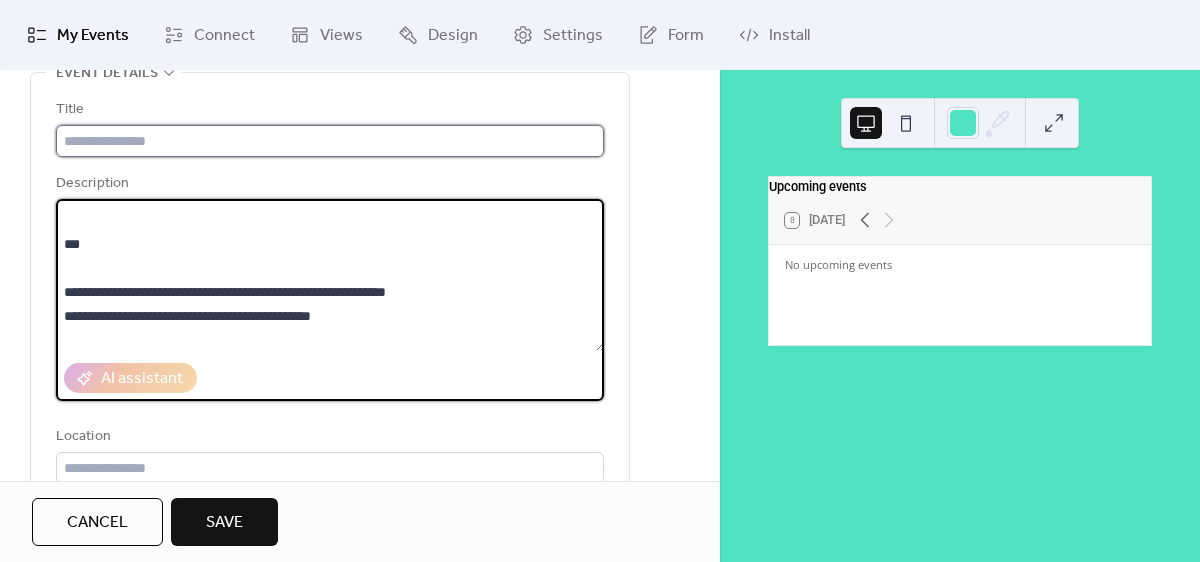 click at bounding box center (330, 141) 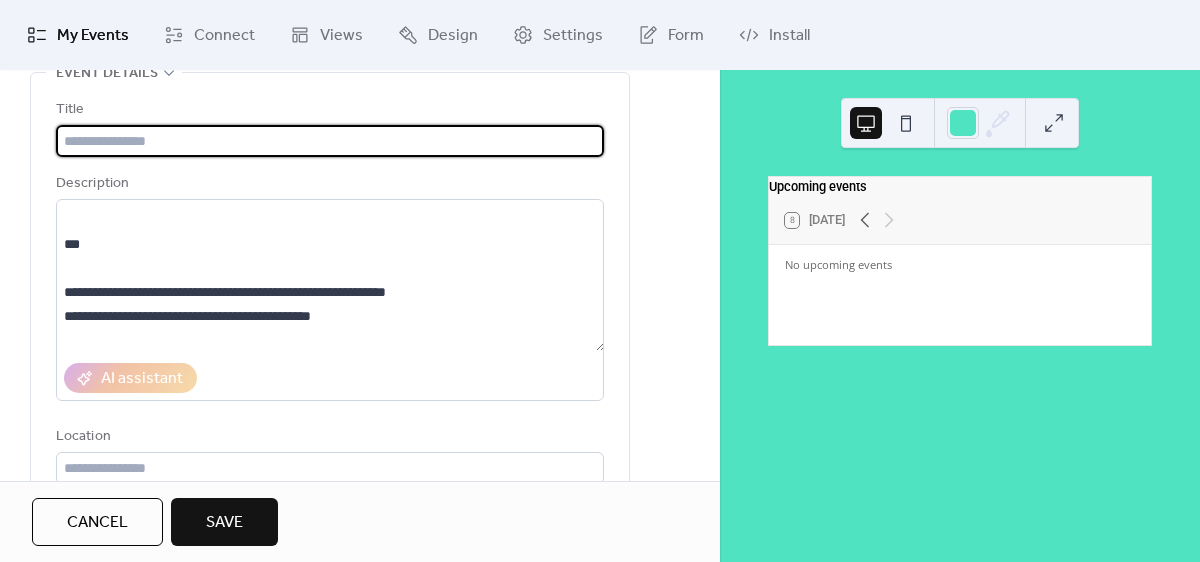 paste on "**********" 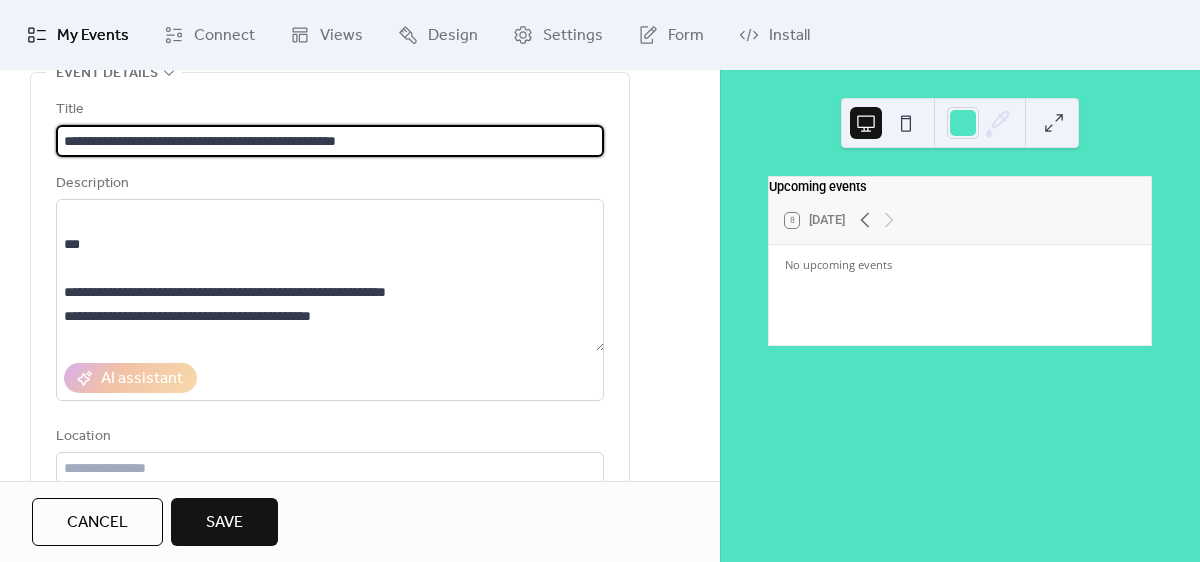 click on "**********" at bounding box center (330, 141) 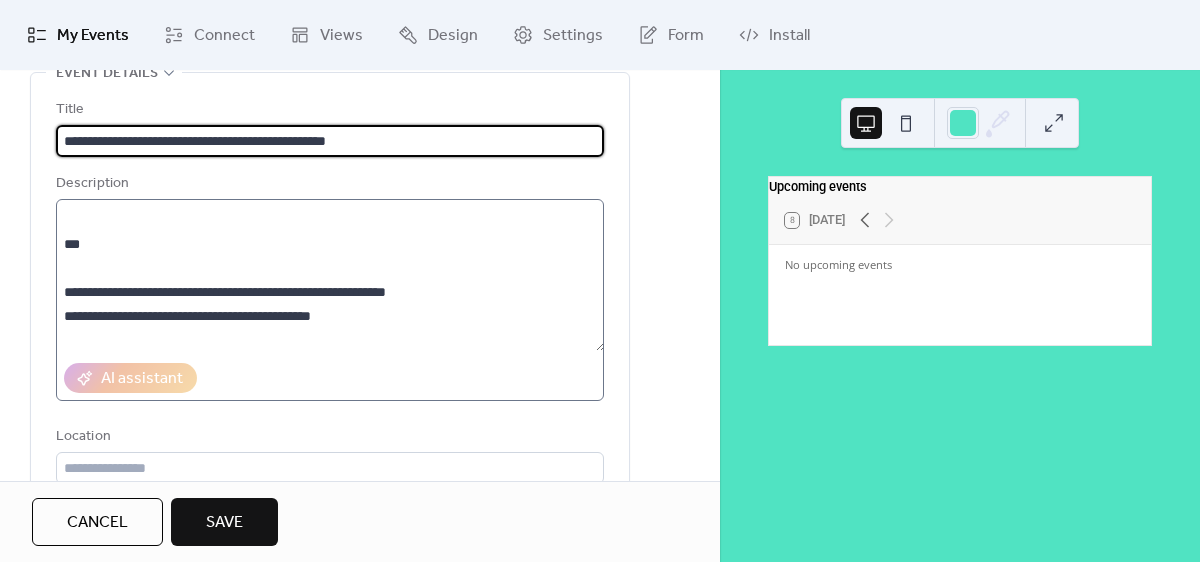 type on "**********" 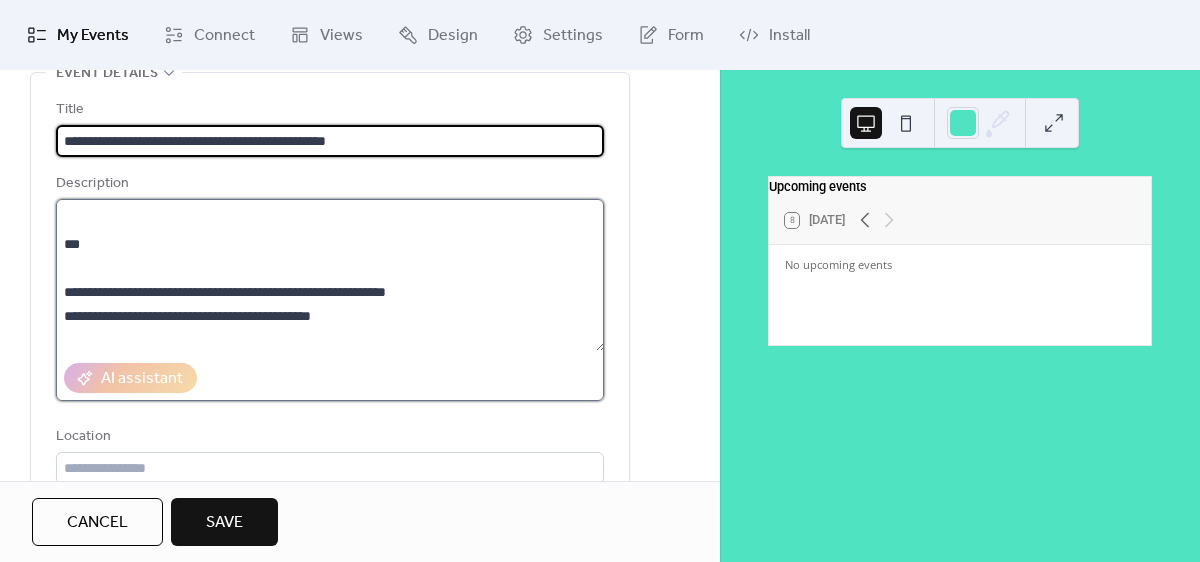 click at bounding box center (330, 275) 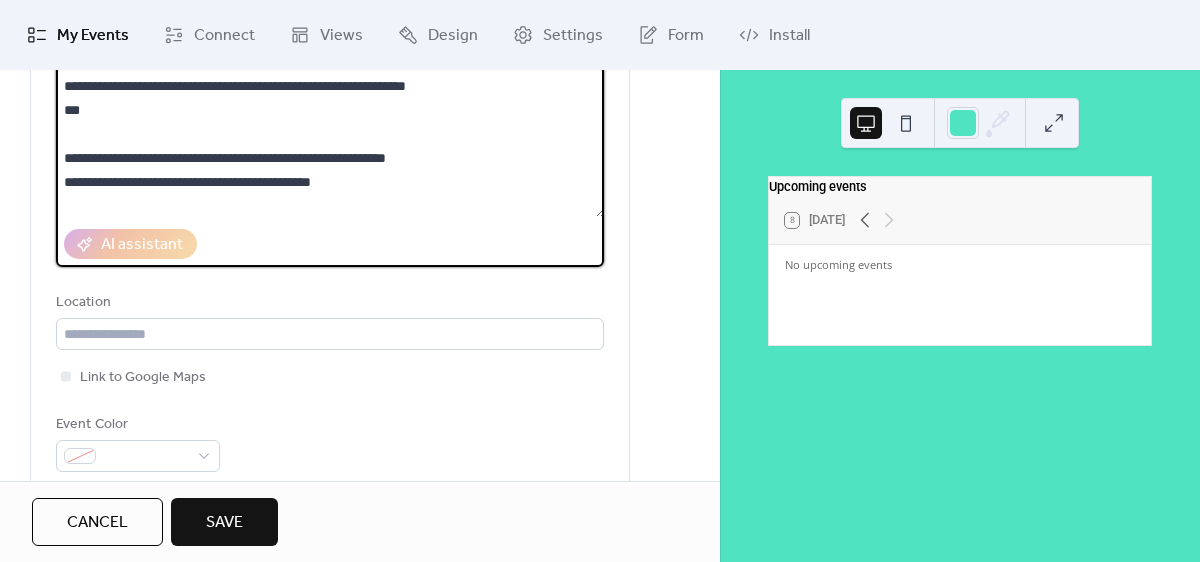 scroll, scrollTop: 315, scrollLeft: 0, axis: vertical 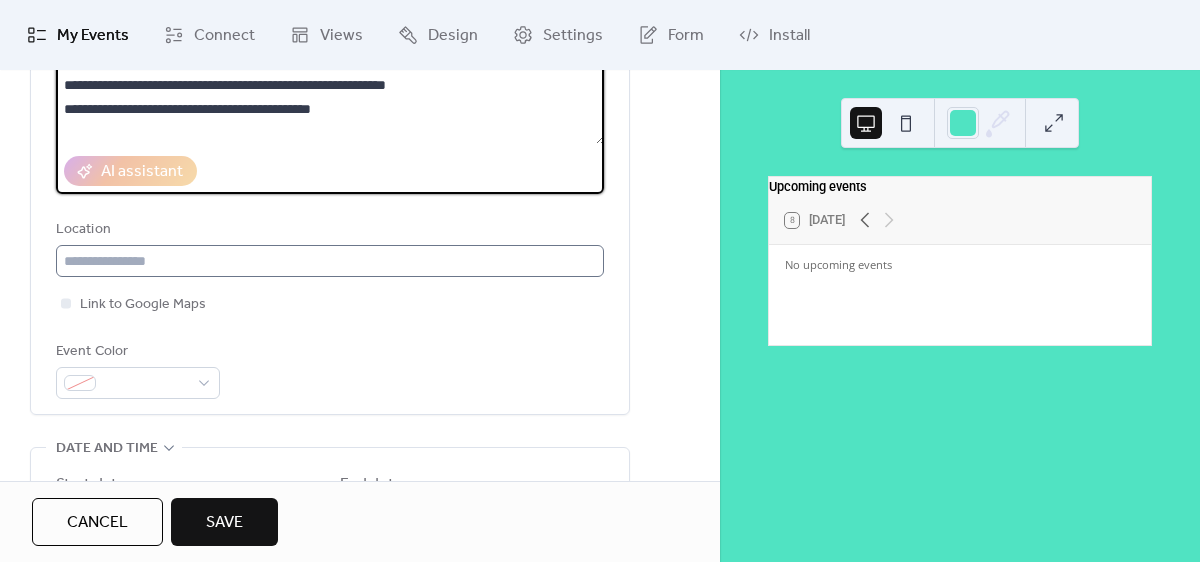 type on "**********" 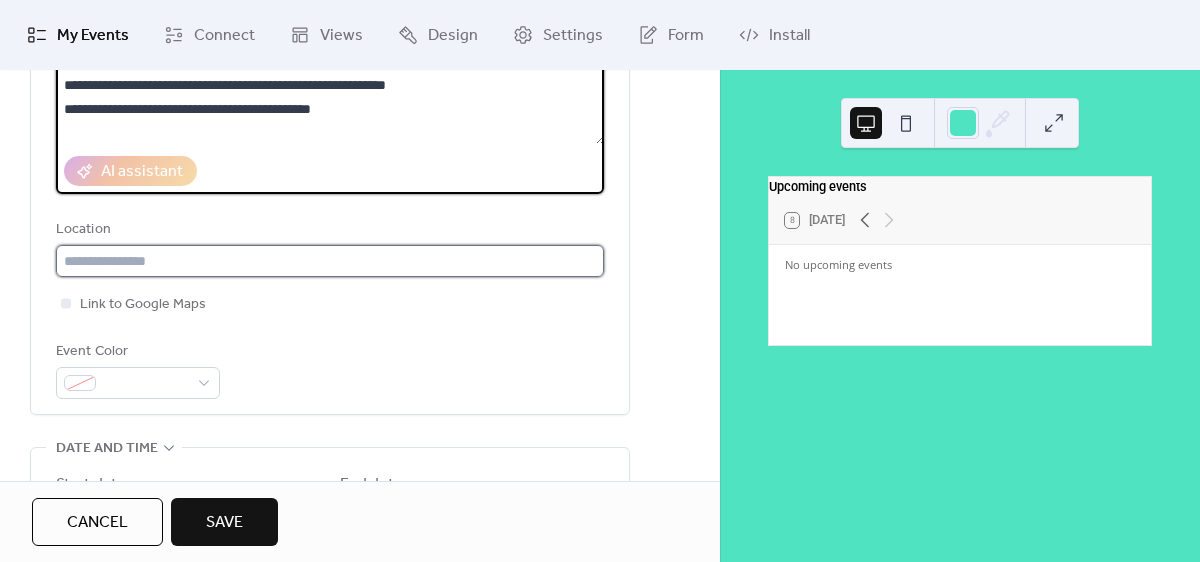 click at bounding box center (330, 261) 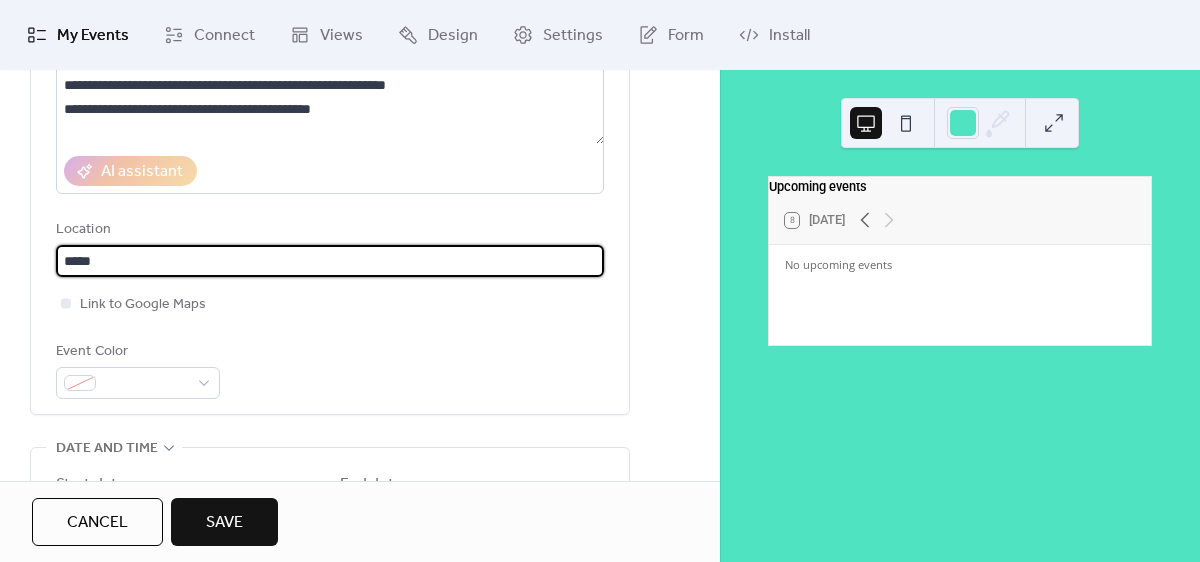type on "******" 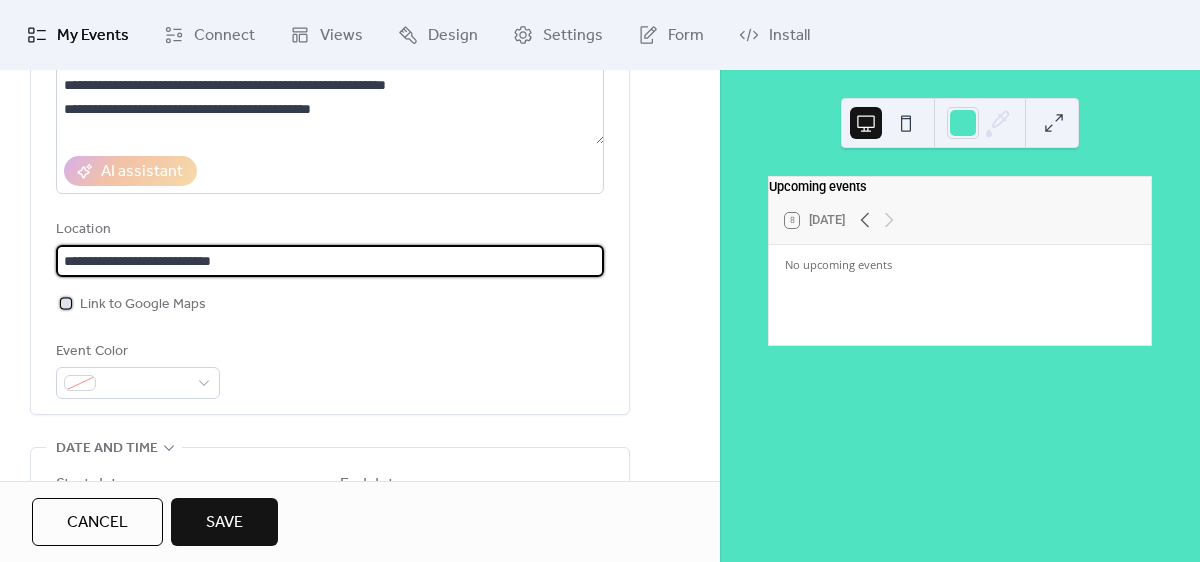 click on "Link to Google Maps" at bounding box center [143, 305] 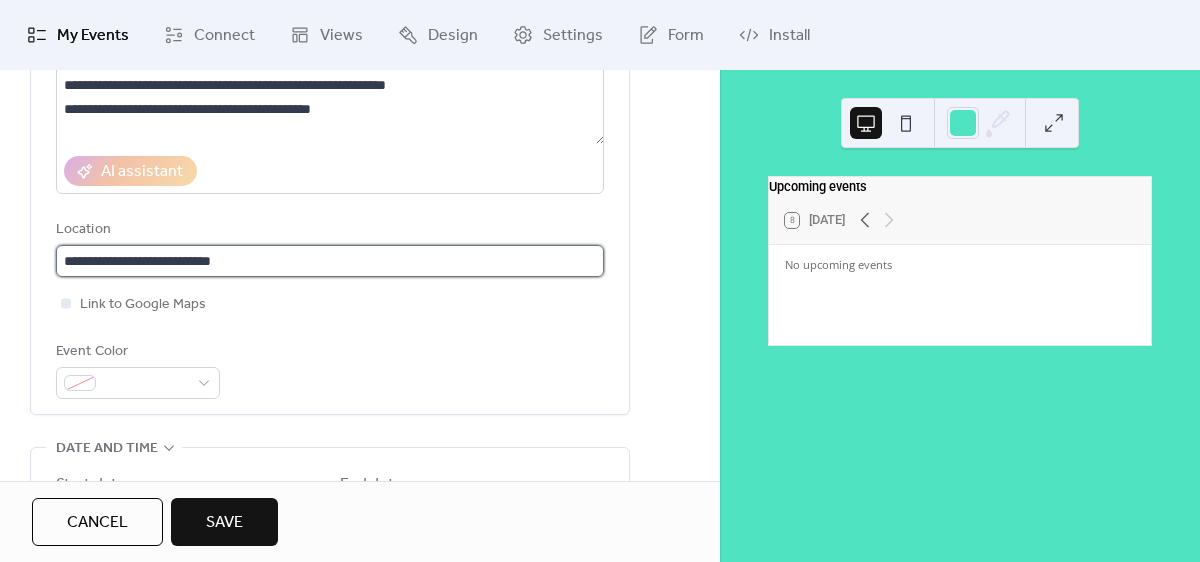 click on "**********" at bounding box center (330, 261) 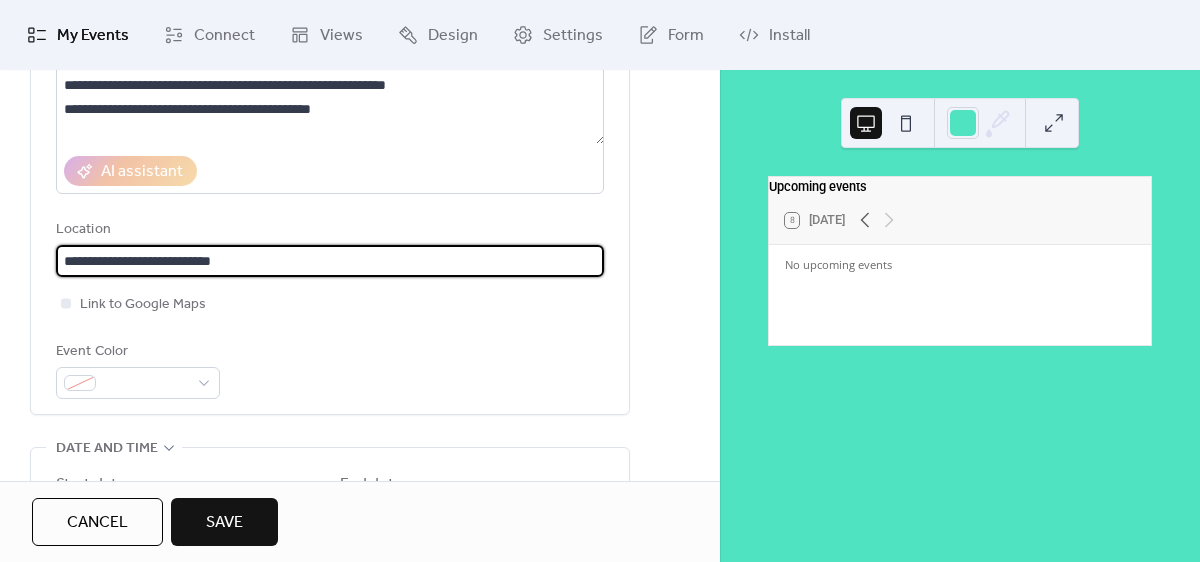 scroll, scrollTop: 1, scrollLeft: 0, axis: vertical 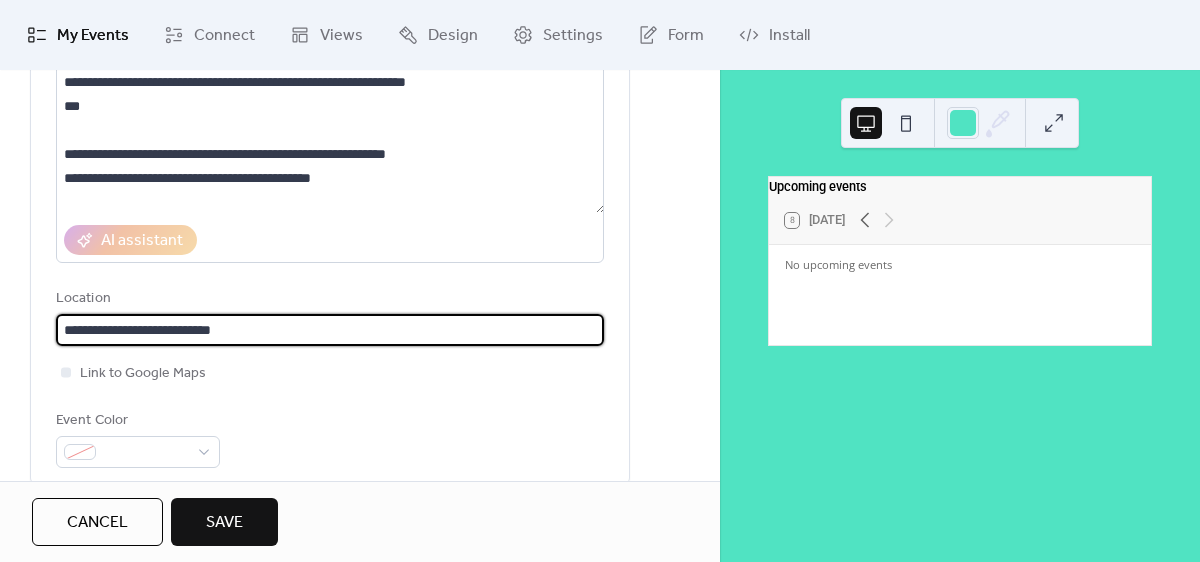 click on "**********" at bounding box center [330, 330] 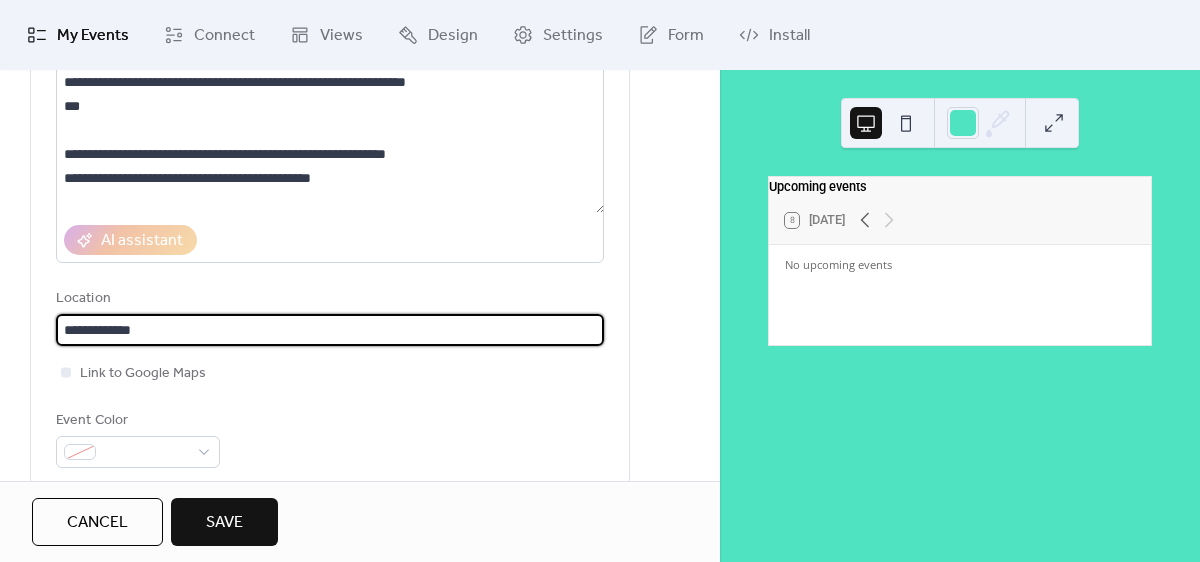 click on "**********" at bounding box center [330, 330] 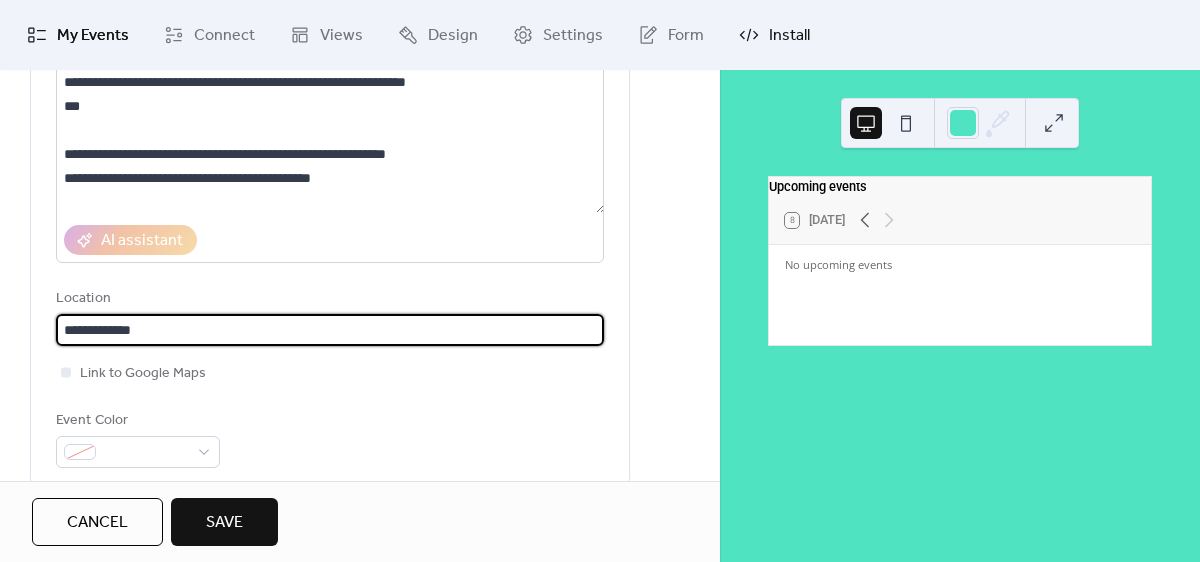 scroll, scrollTop: 0, scrollLeft: 0, axis: both 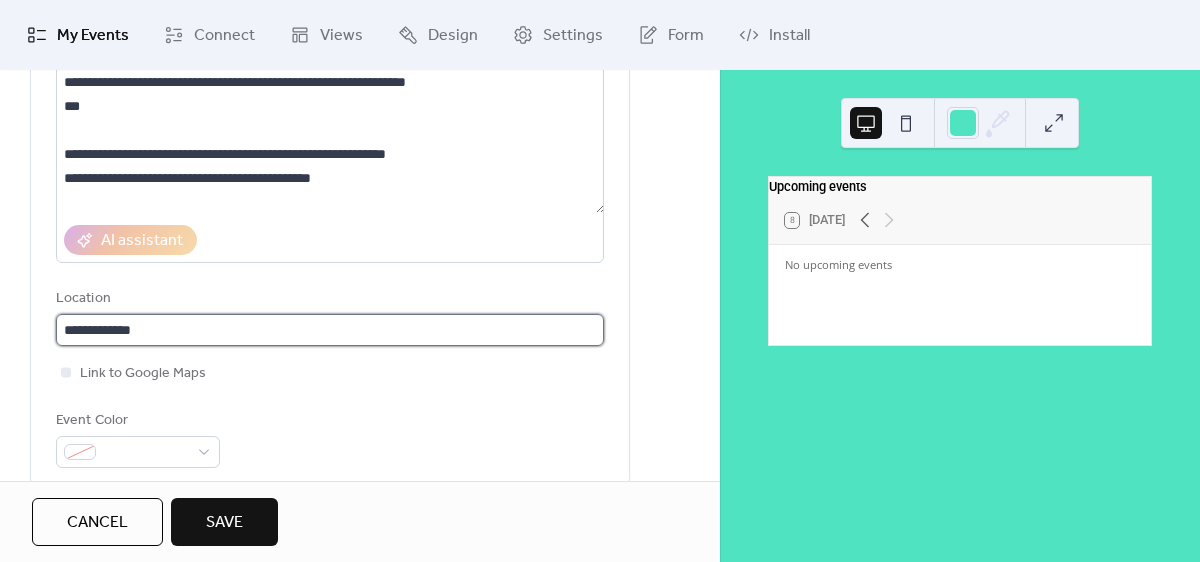click on "**********" at bounding box center (330, 330) 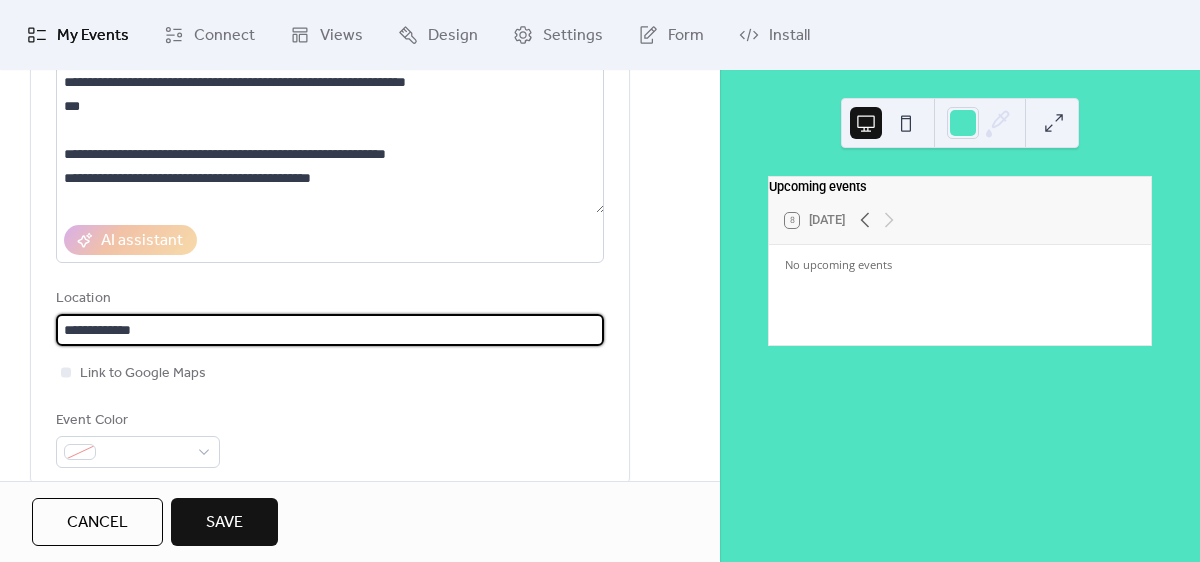 click on "**********" at bounding box center [330, 330] 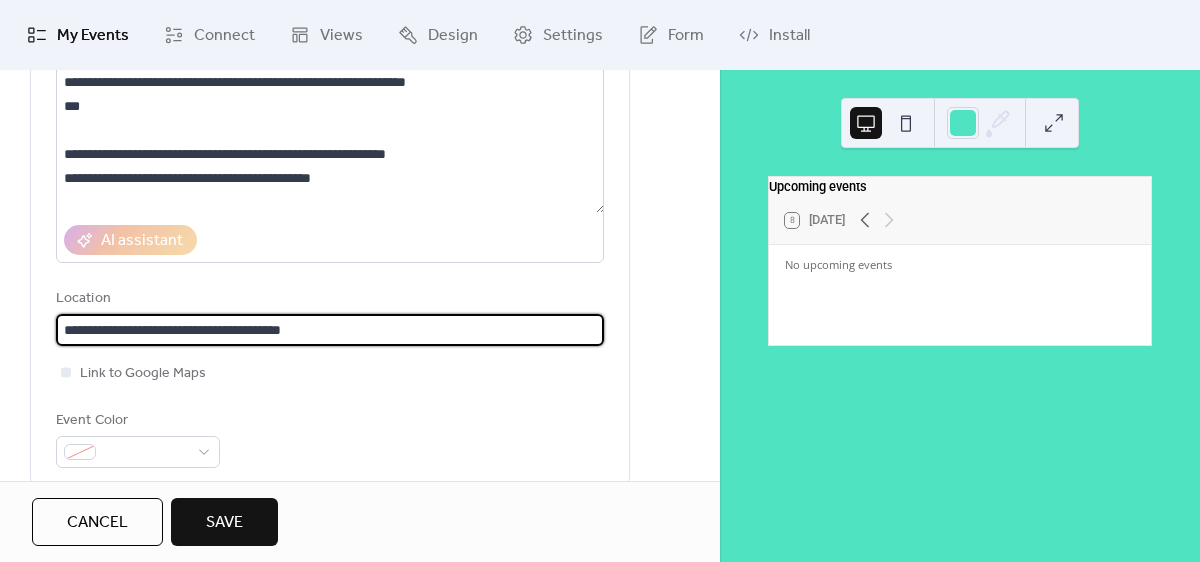 type on "**********" 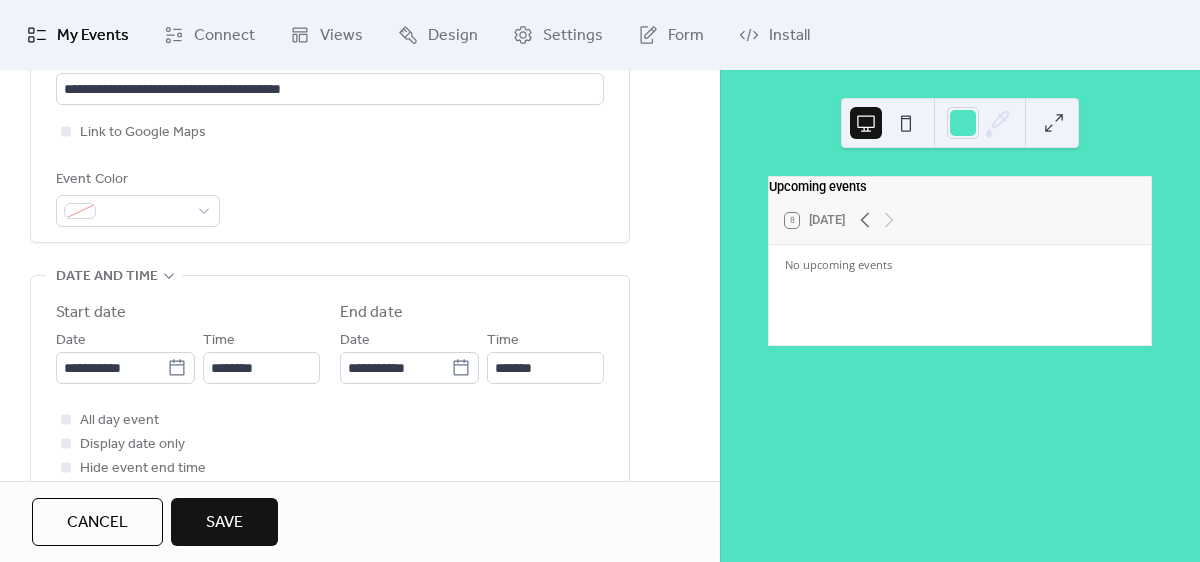 scroll, scrollTop: 508, scrollLeft: 0, axis: vertical 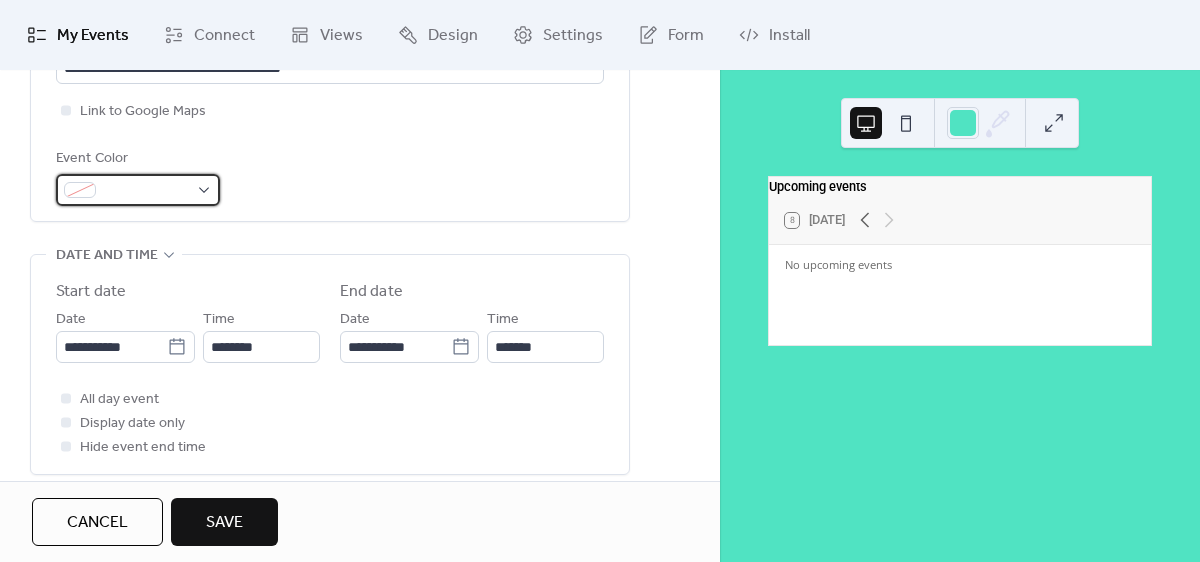 click at bounding box center [138, 190] 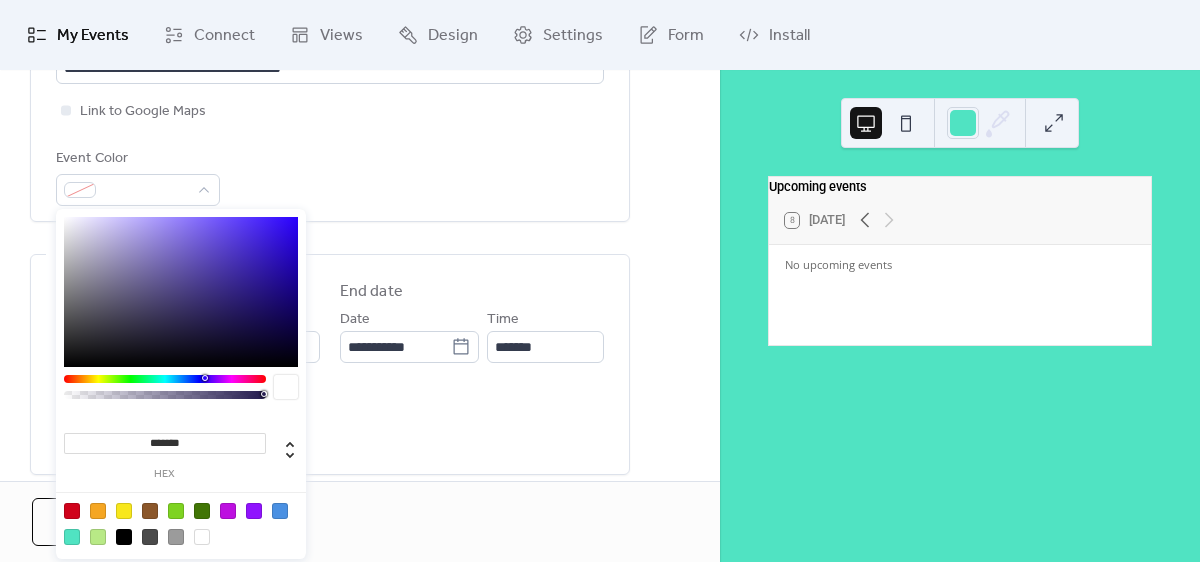 click at bounding box center (280, 511) 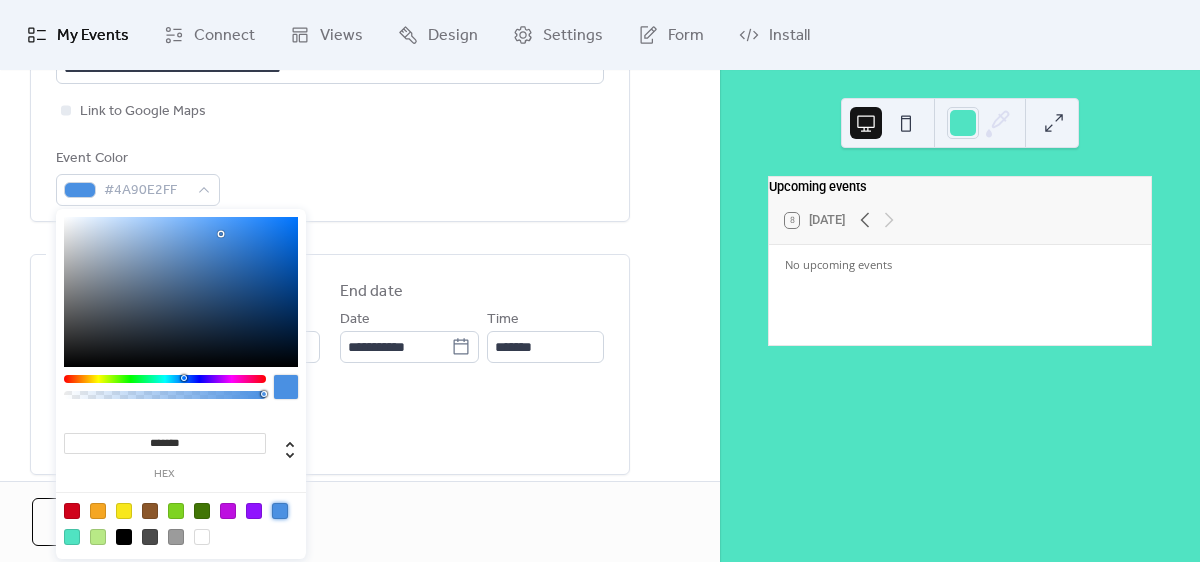 click on "**********" at bounding box center (360, 480) 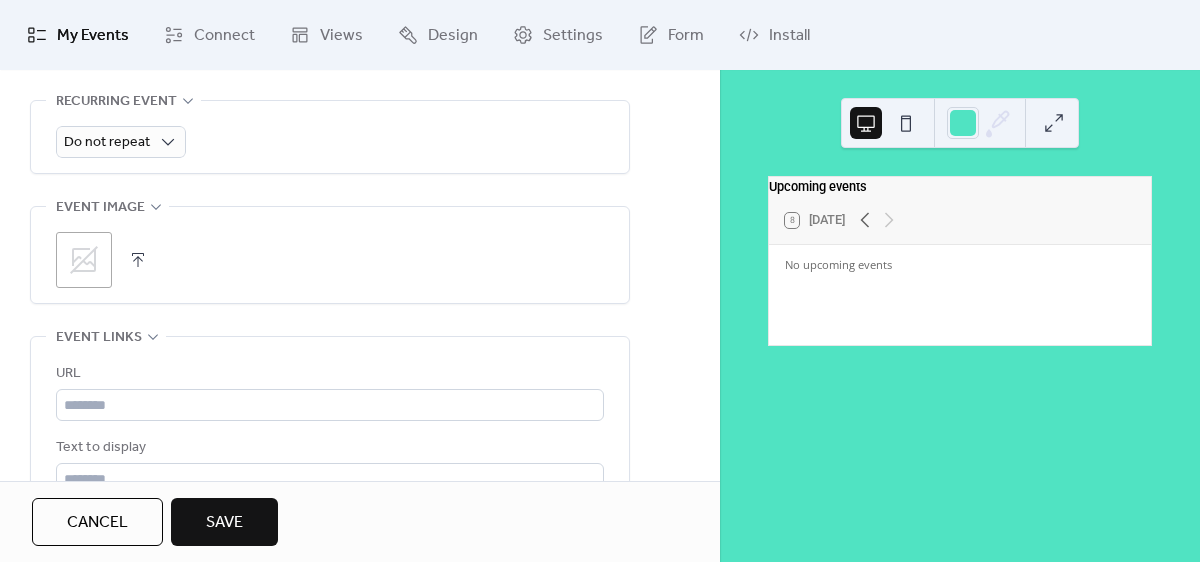 scroll, scrollTop: 922, scrollLeft: 0, axis: vertical 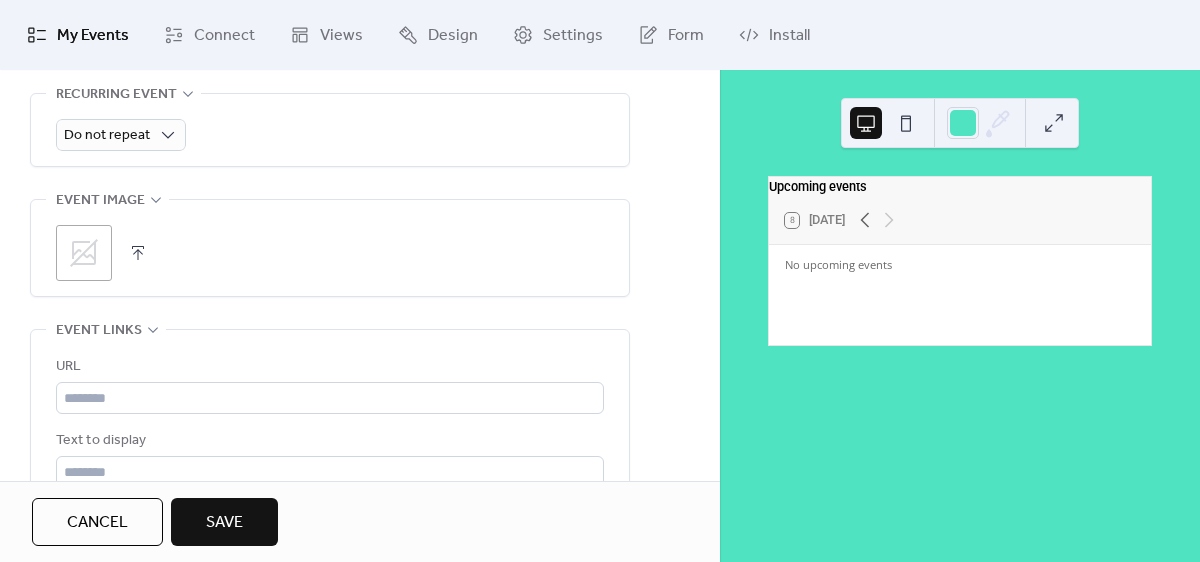 click 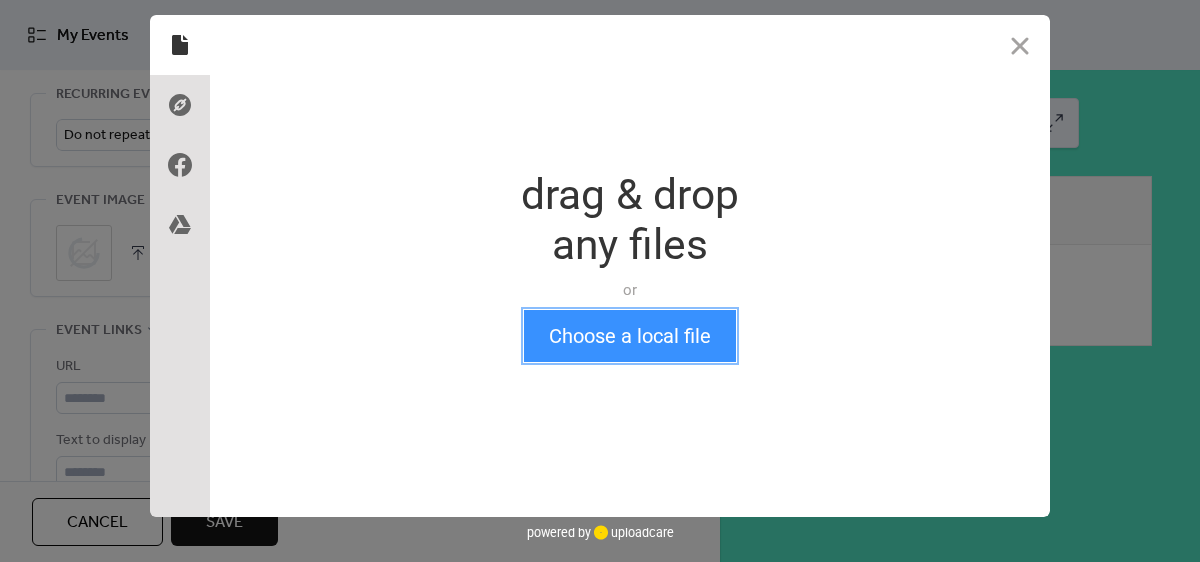 click on "Choose a local file" at bounding box center (630, 336) 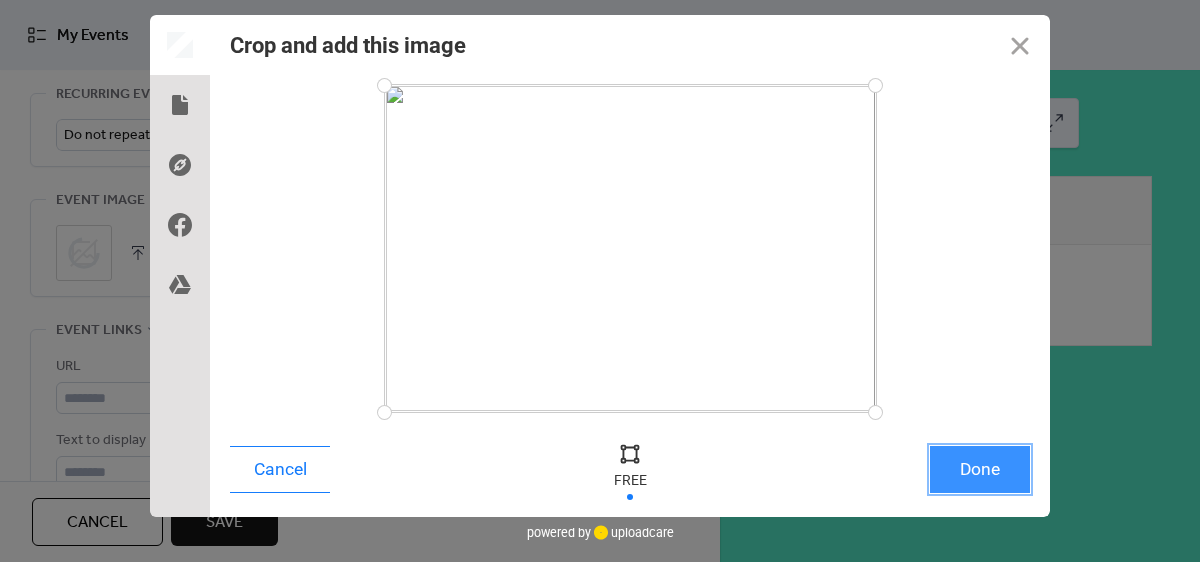 click on "Done" at bounding box center [980, 469] 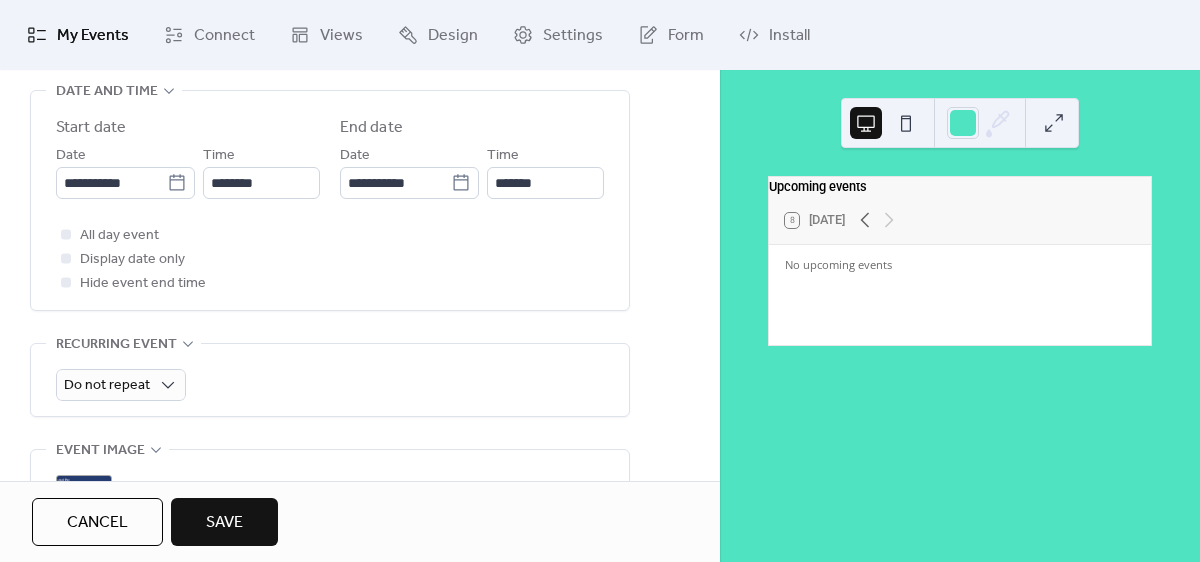 scroll, scrollTop: 692, scrollLeft: 0, axis: vertical 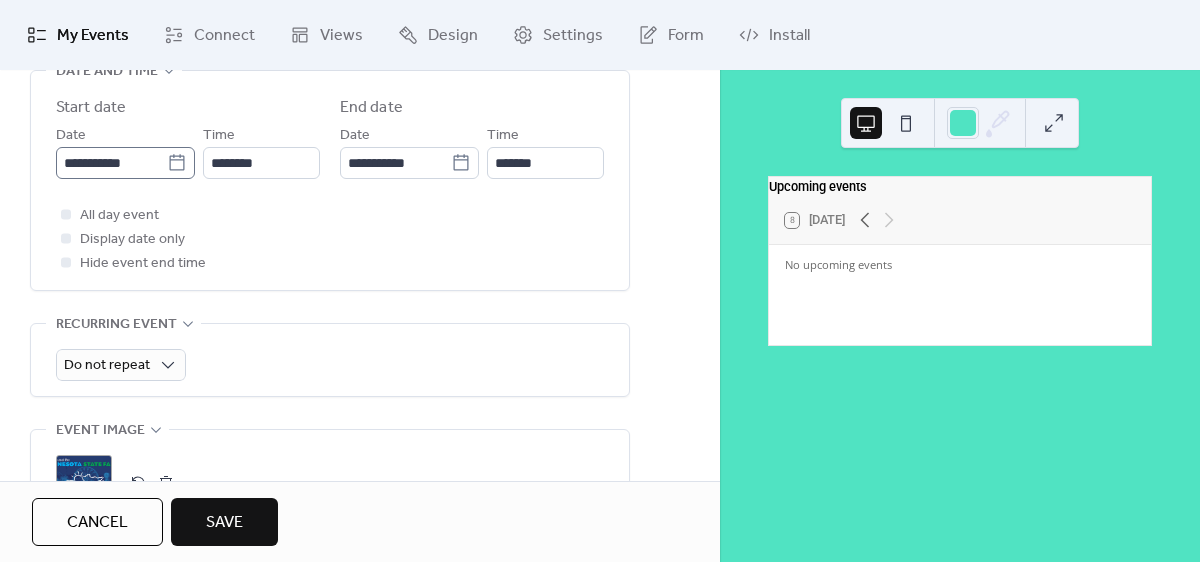 click 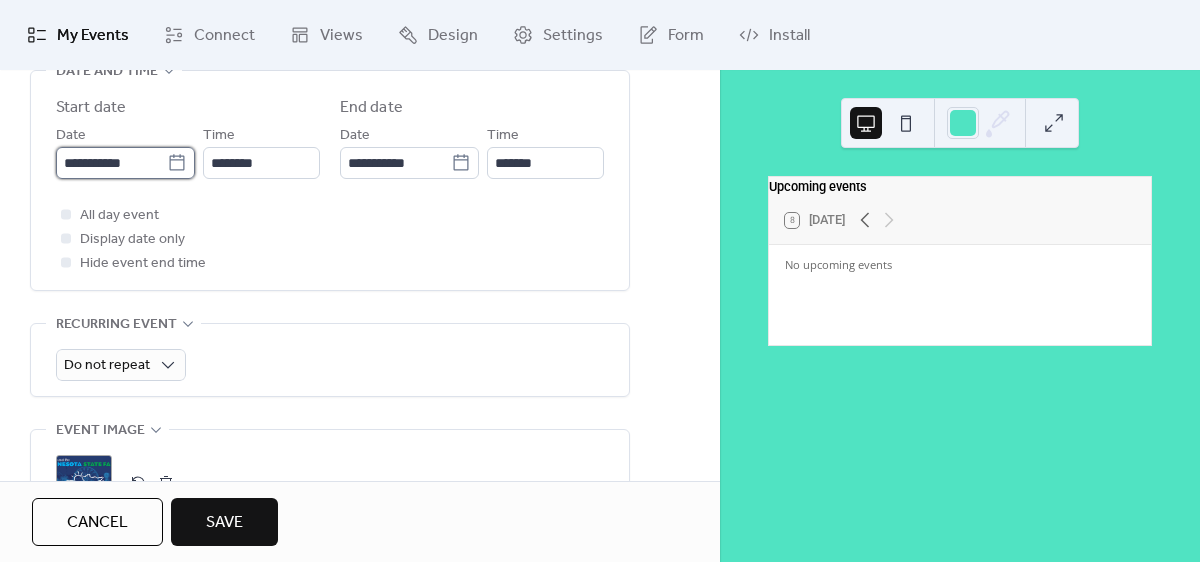 click on "**********" at bounding box center [111, 163] 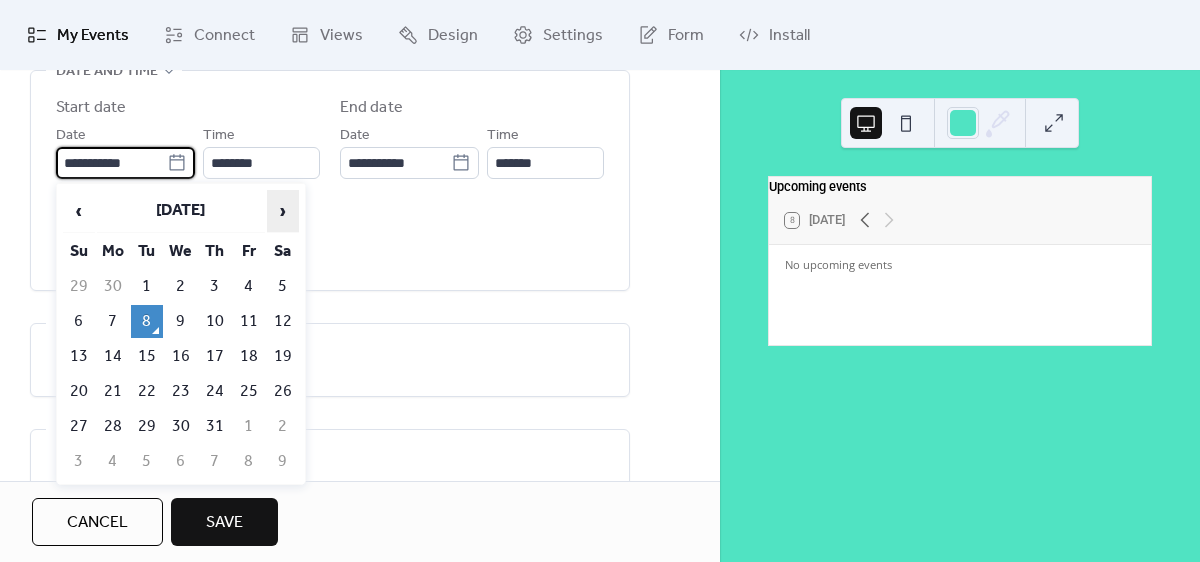 click on "›" at bounding box center (283, 211) 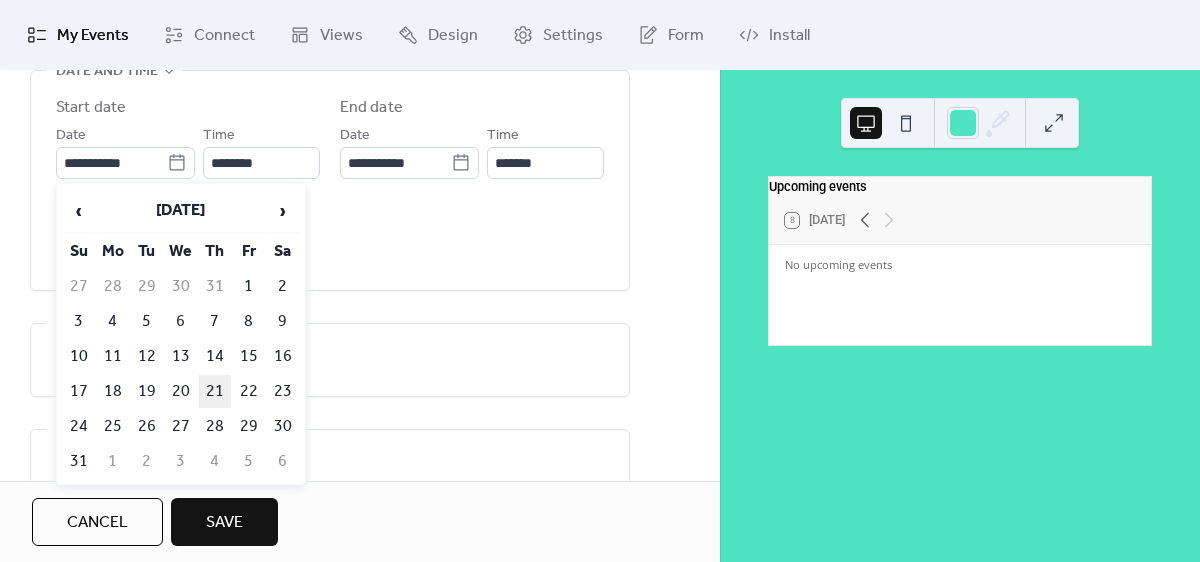 click on "21" at bounding box center (215, 391) 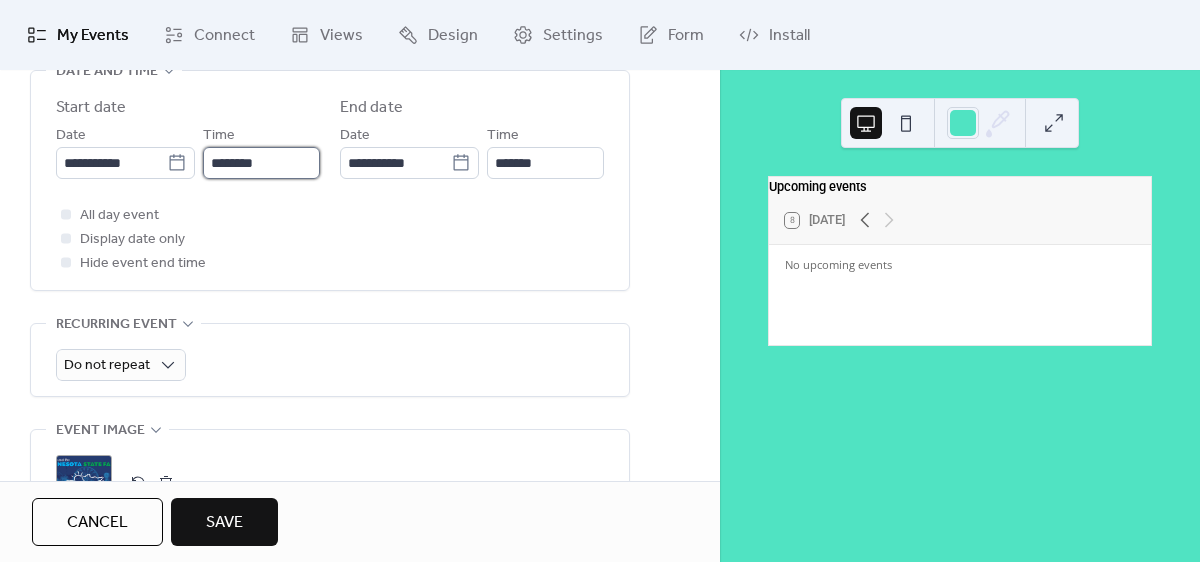 click on "********" at bounding box center (261, 163) 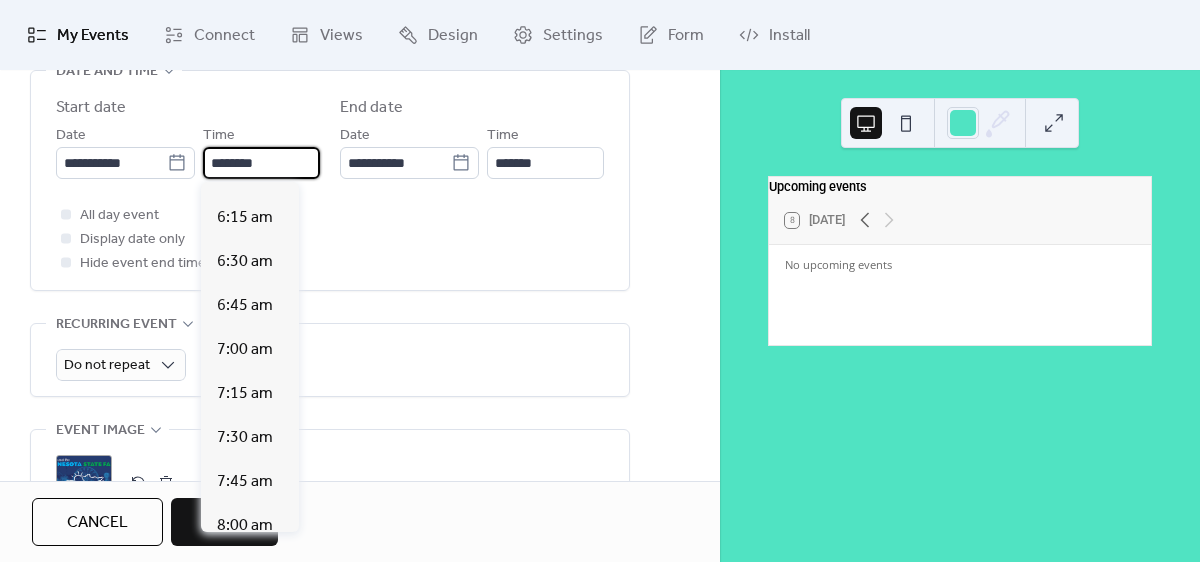 scroll, scrollTop: 1094, scrollLeft: 0, axis: vertical 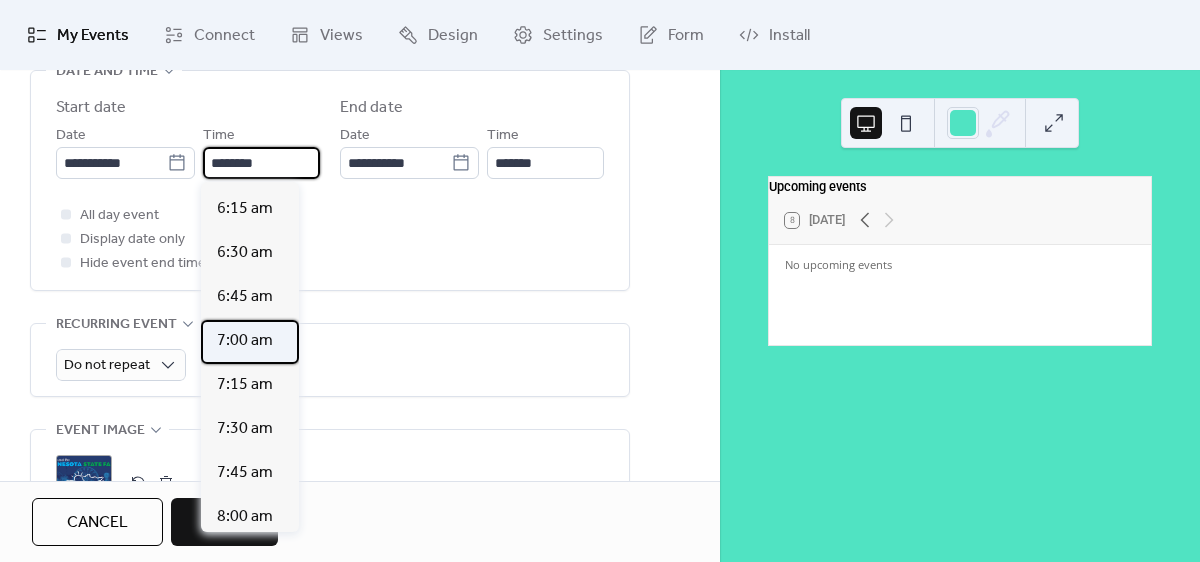 click on "7:00 am" at bounding box center (245, 341) 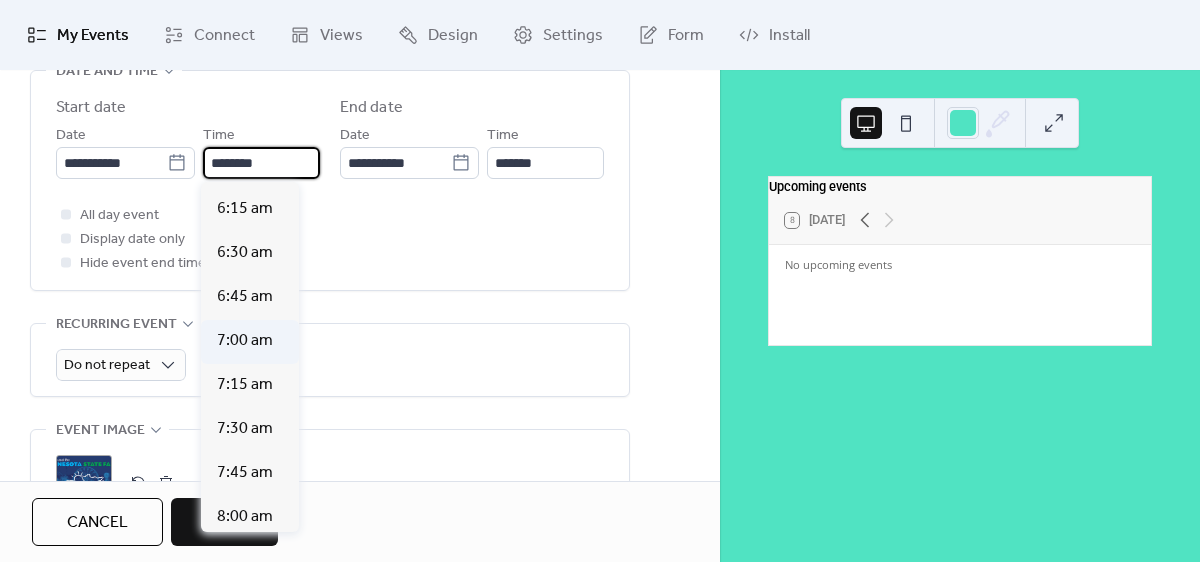 type on "*******" 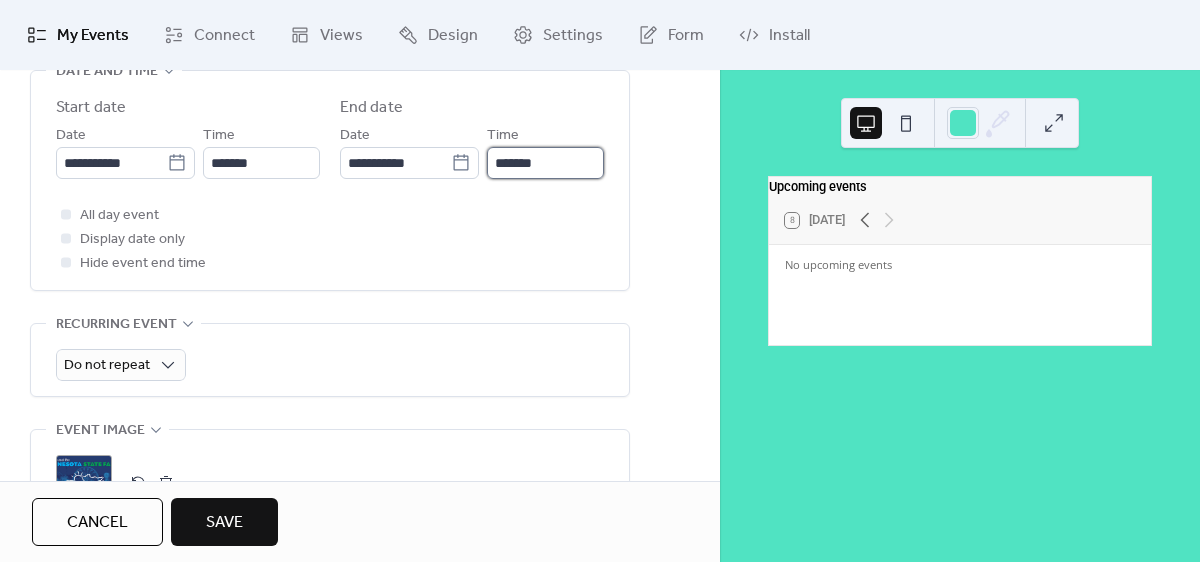 click on "*******" at bounding box center (545, 163) 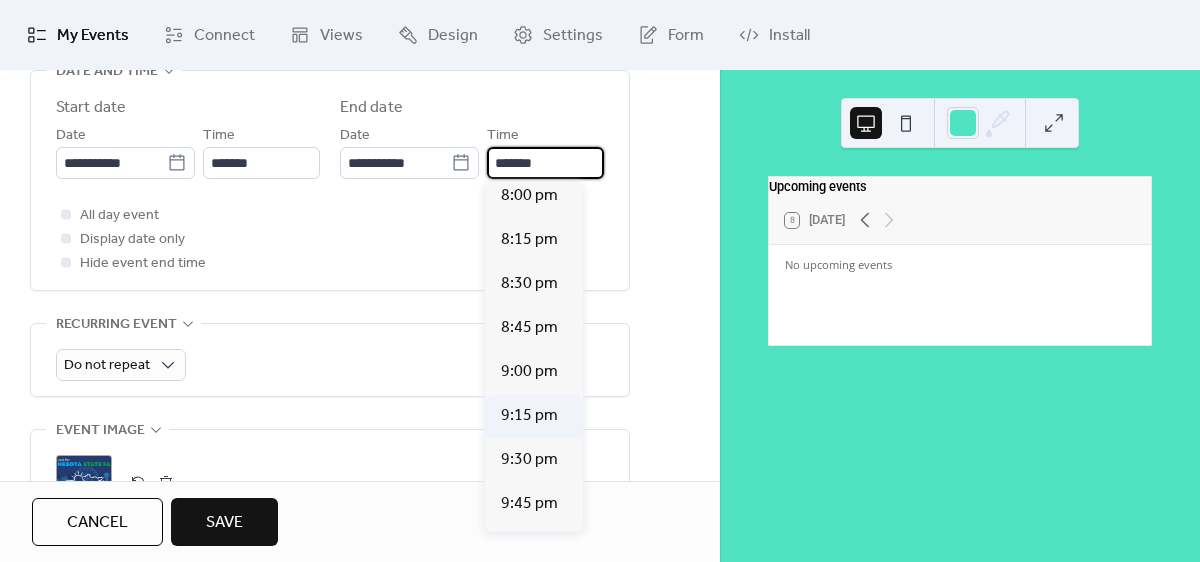 scroll, scrollTop: 2251, scrollLeft: 0, axis: vertical 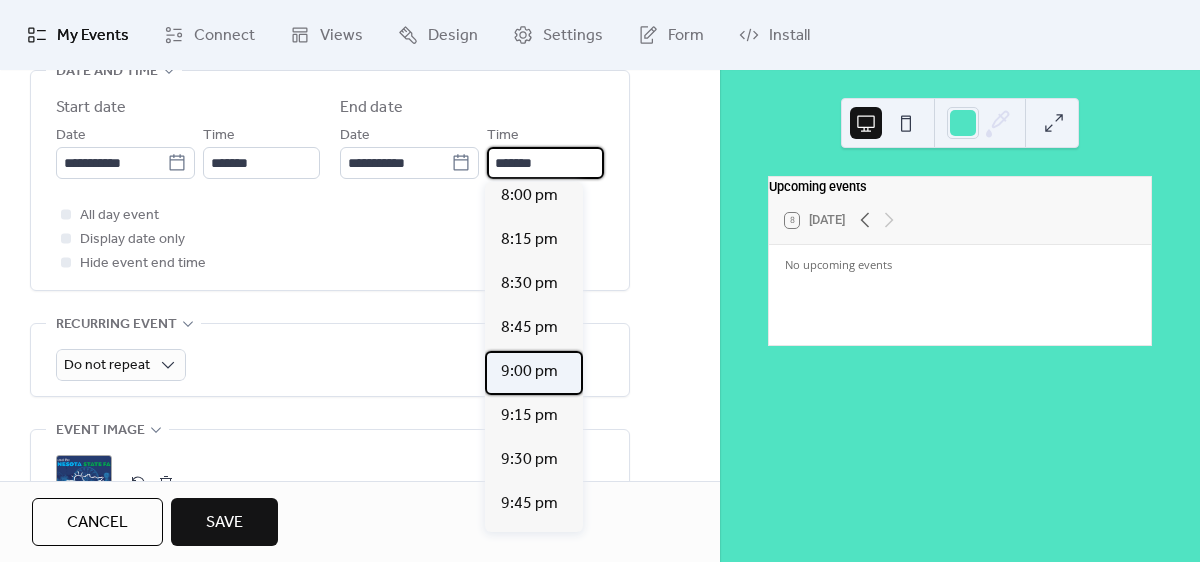 click on "9:00 pm" at bounding box center (529, 372) 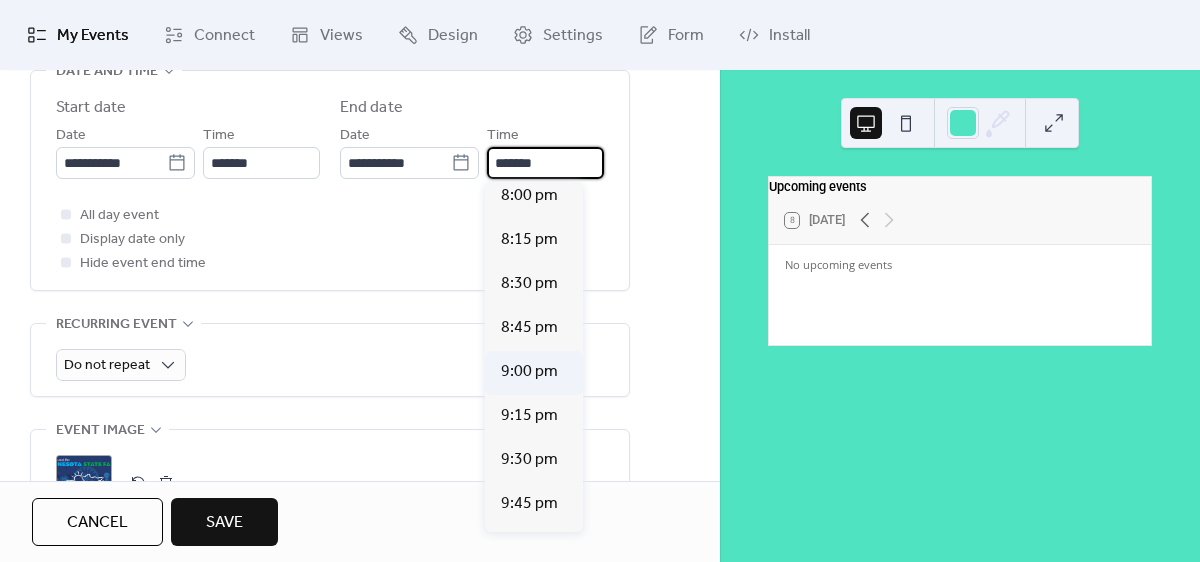 type on "*******" 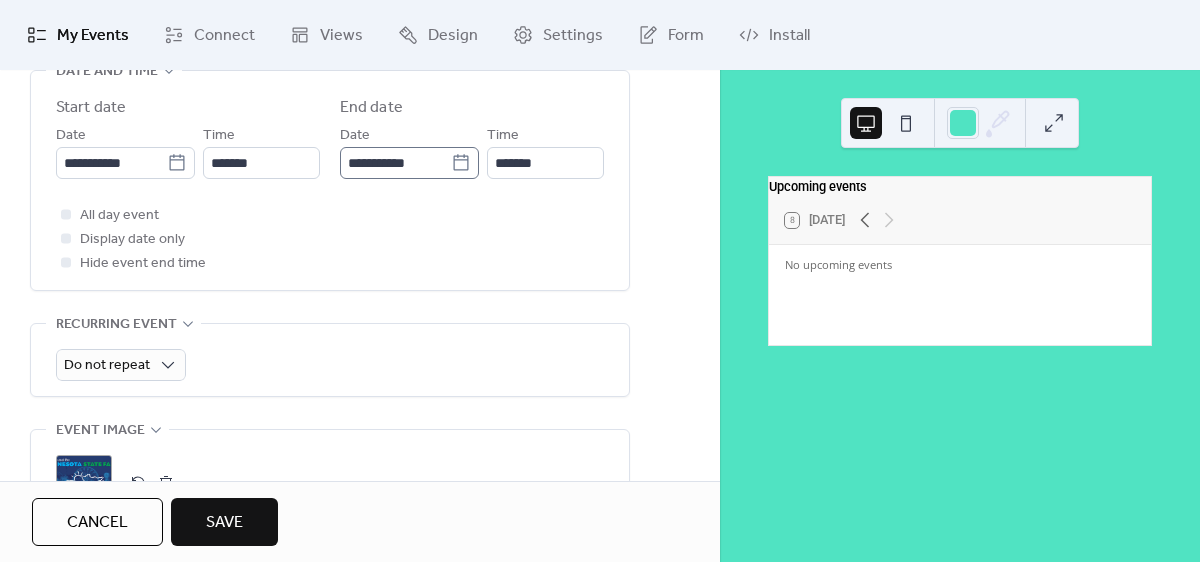 click 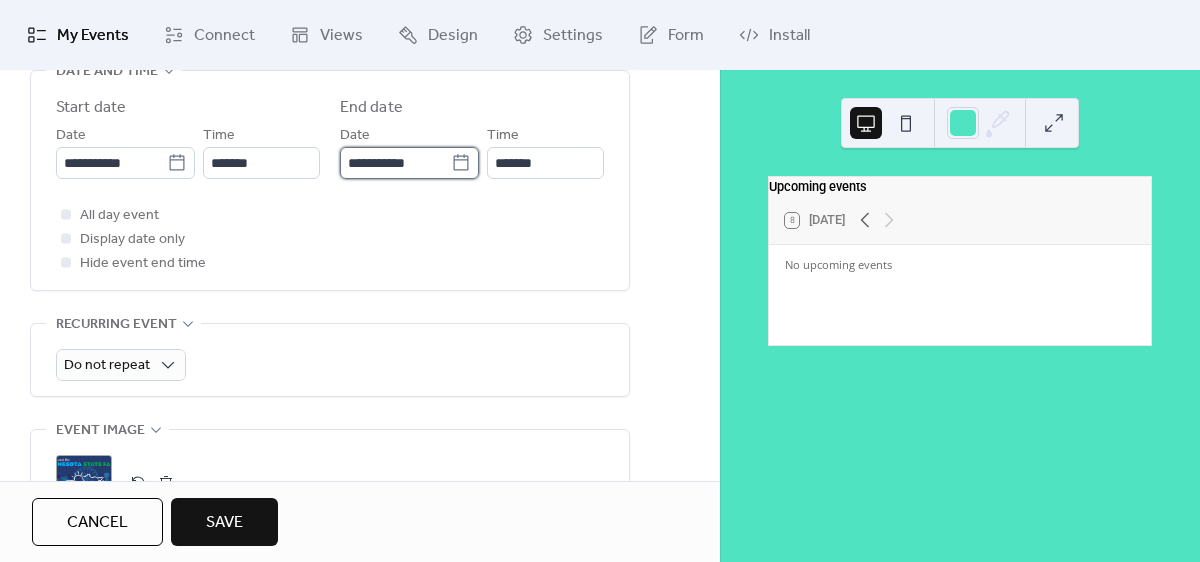 click on "**********" at bounding box center [395, 163] 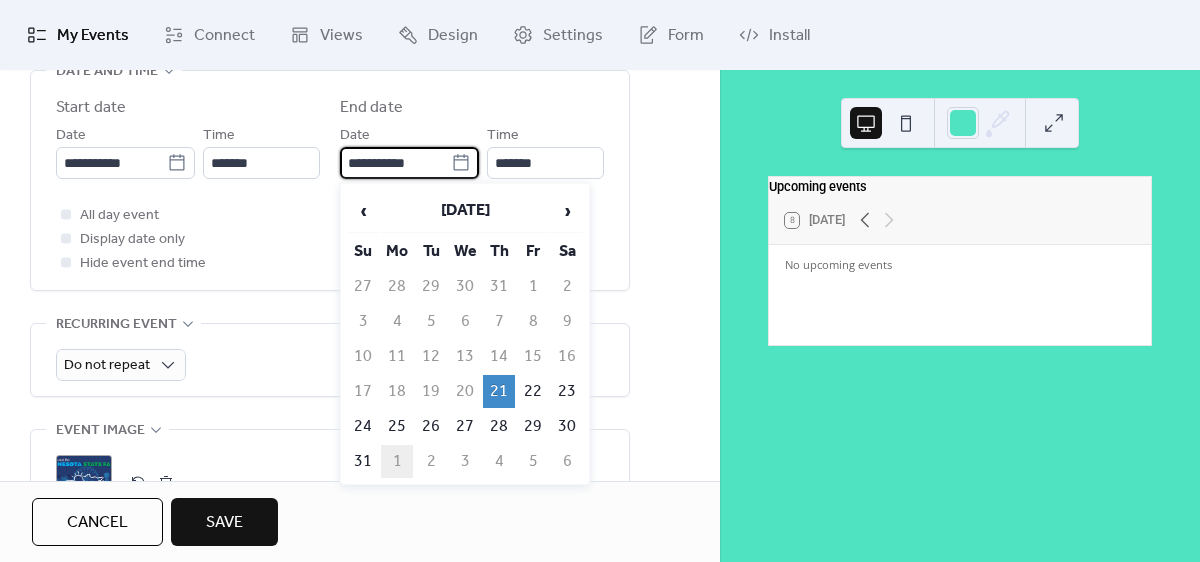 click on "1" at bounding box center [397, 461] 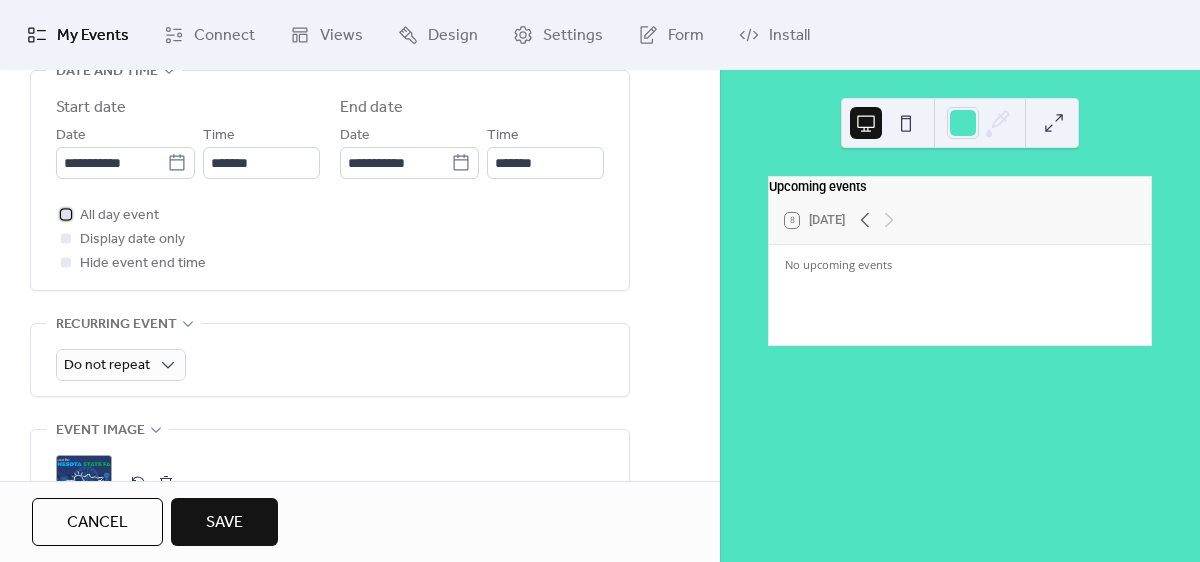 click at bounding box center (66, 214) 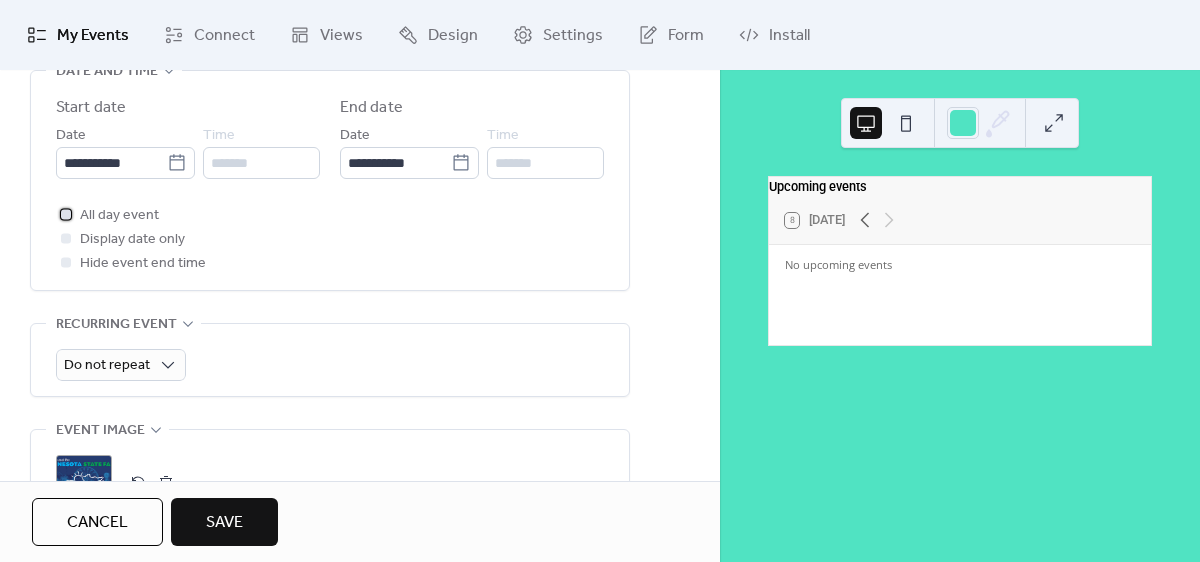 click 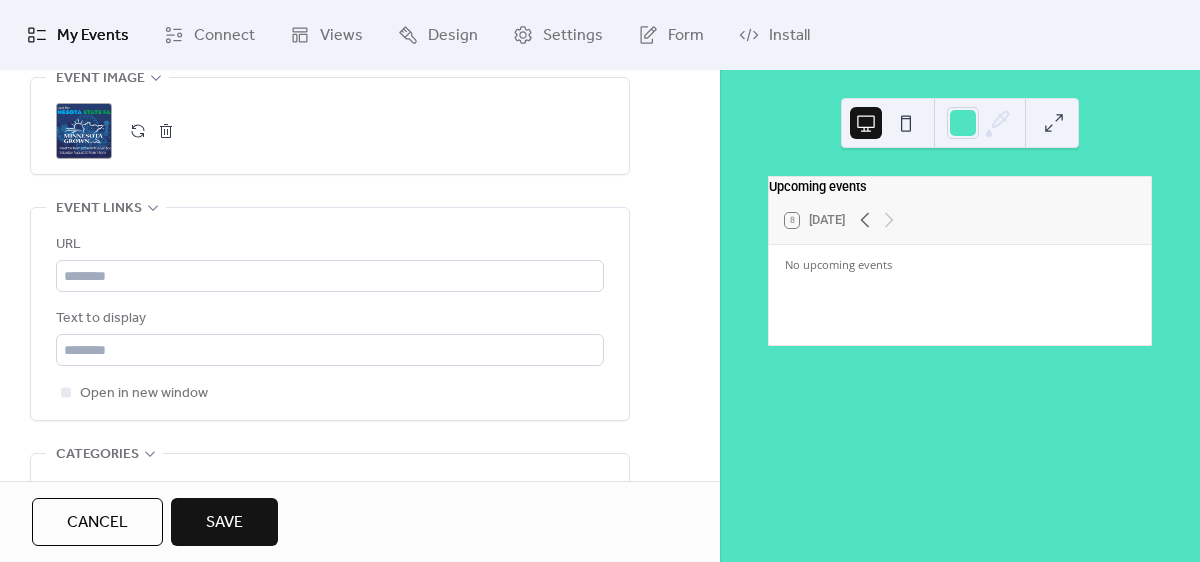scroll, scrollTop: 1045, scrollLeft: 0, axis: vertical 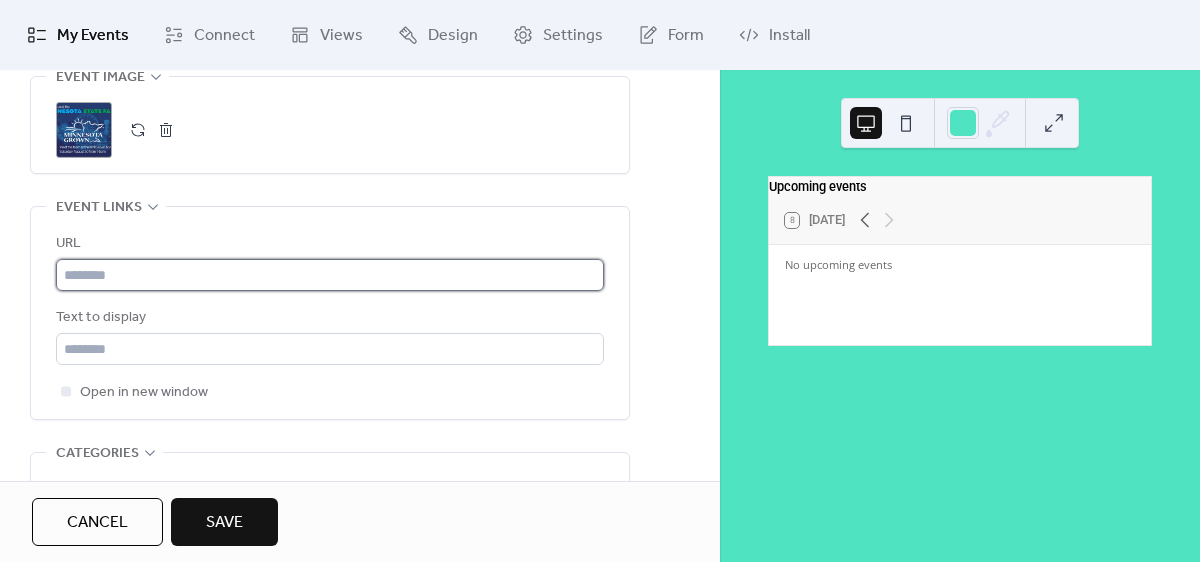 click at bounding box center (330, 275) 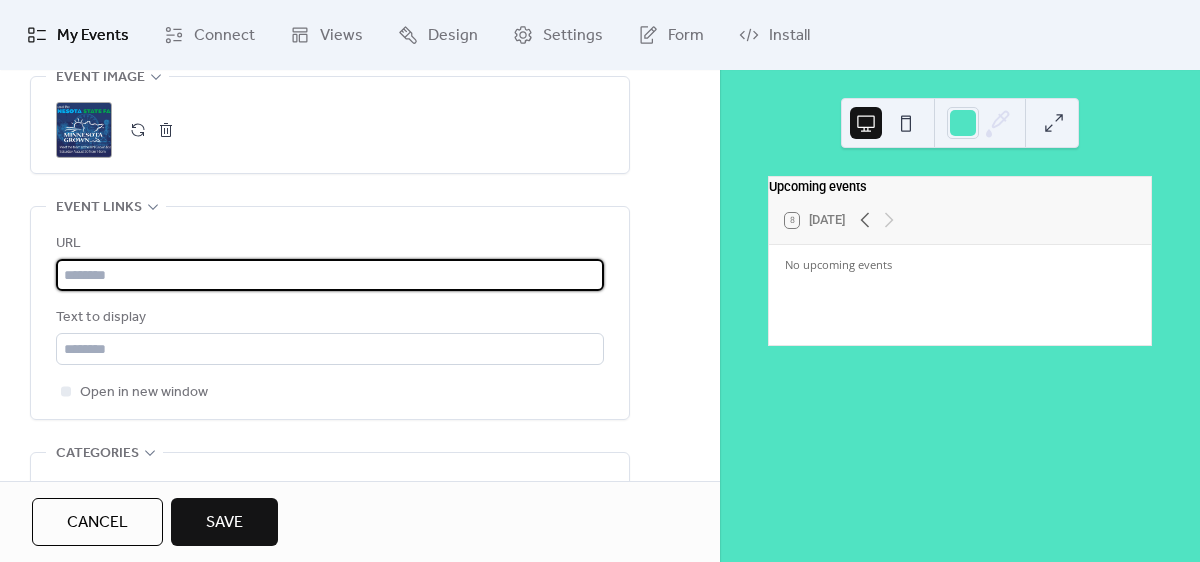paste on "**********" 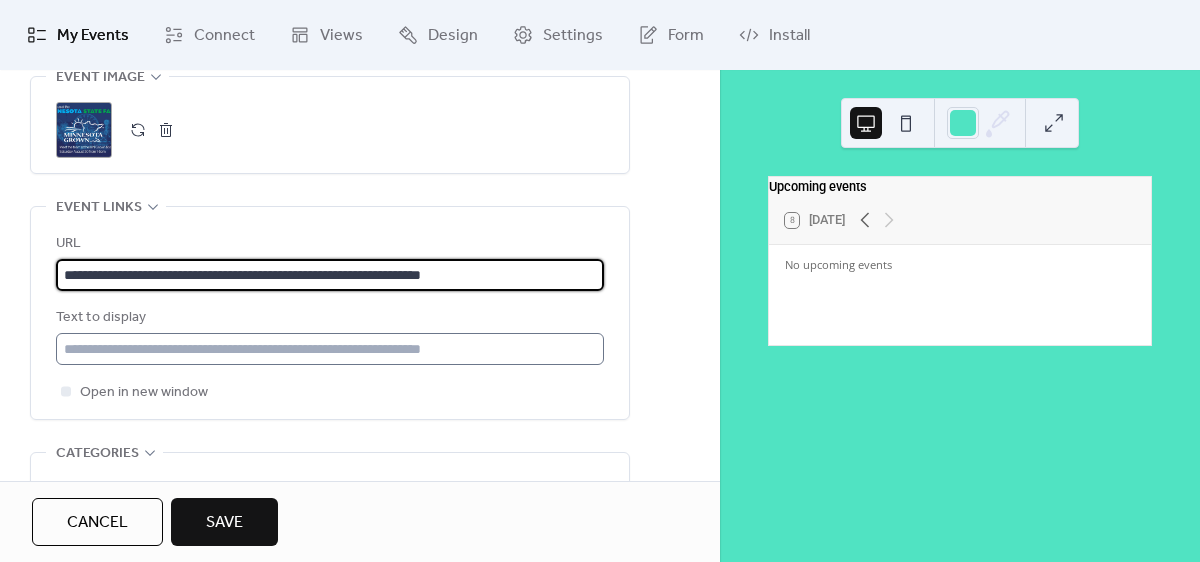 type on "**********" 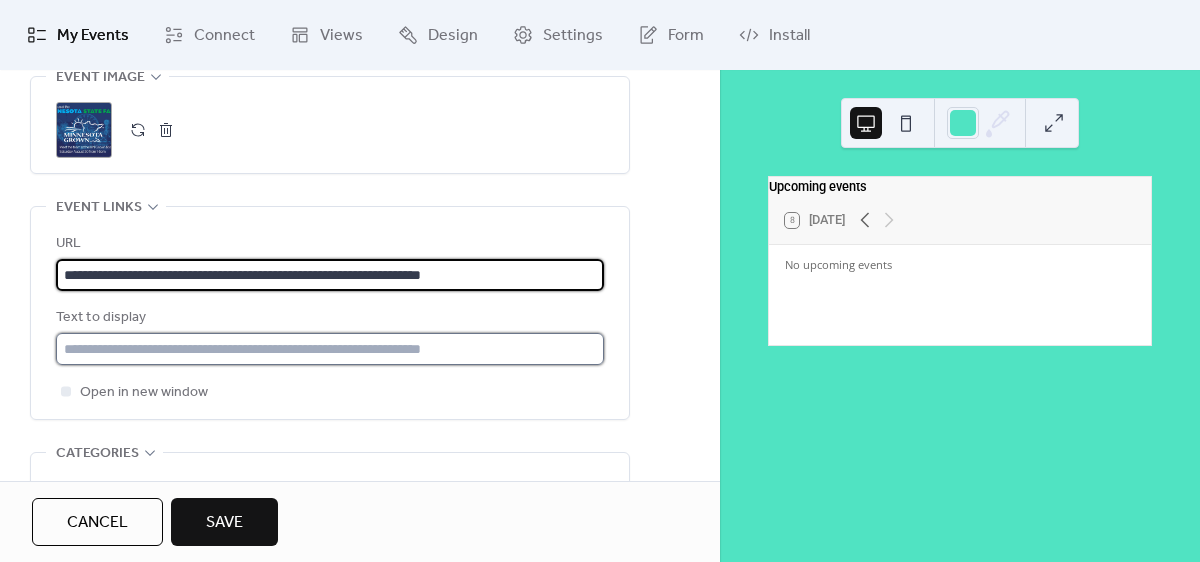 click at bounding box center [330, 349] 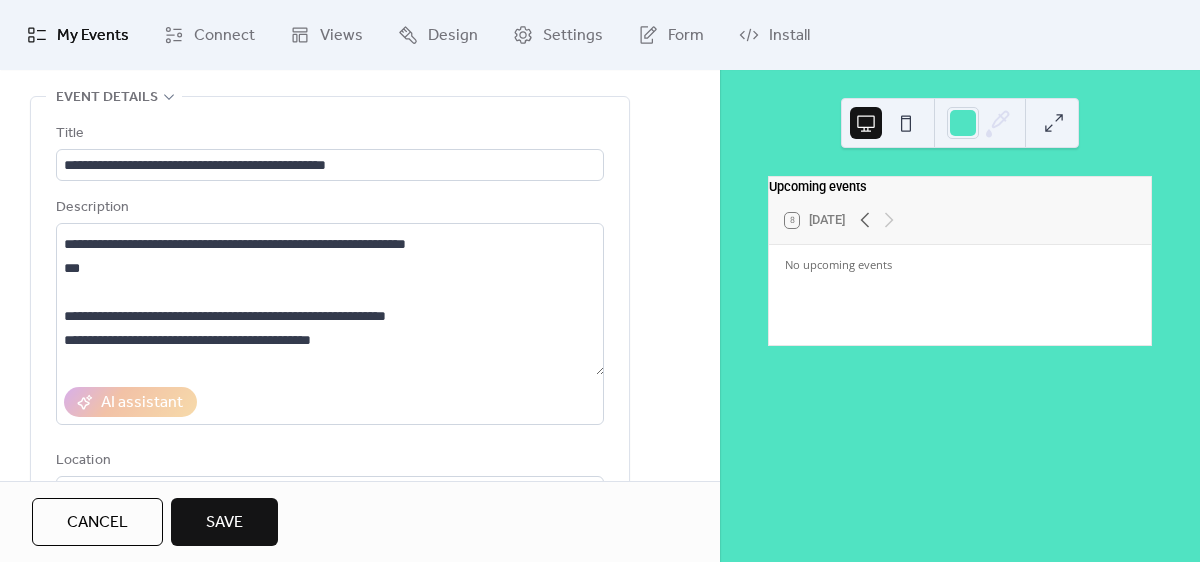scroll, scrollTop: 66, scrollLeft: 0, axis: vertical 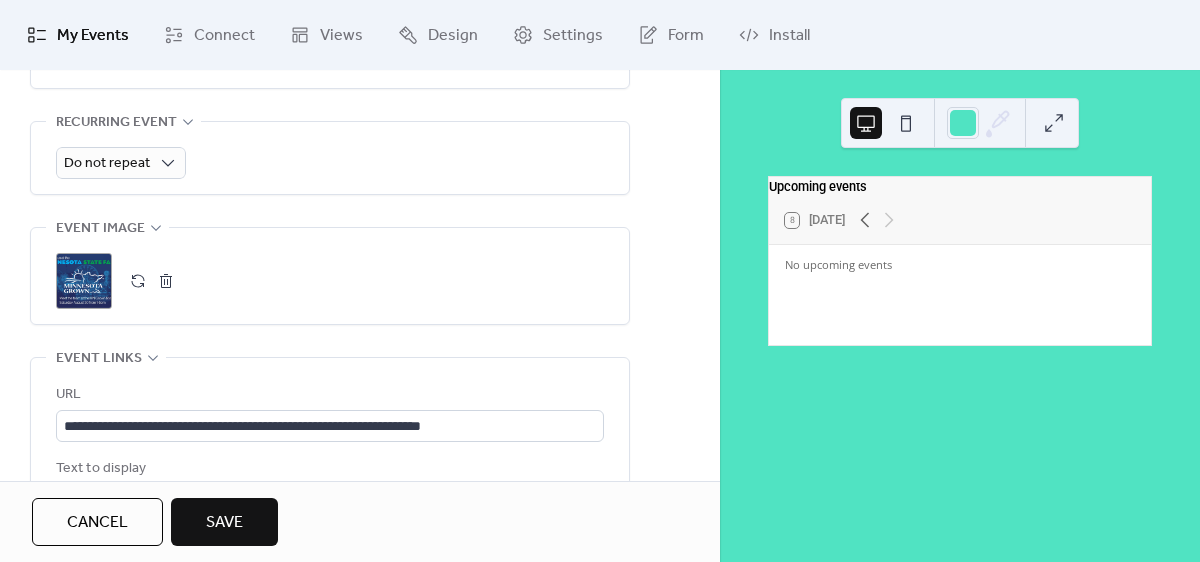type on "**********" 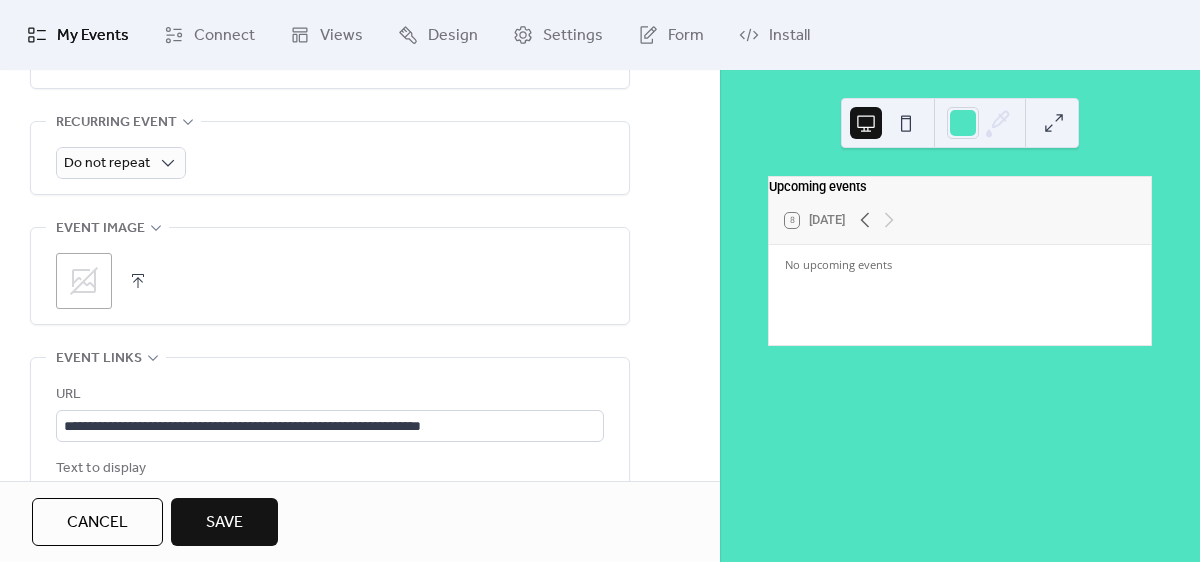 click on ";" at bounding box center [84, 281] 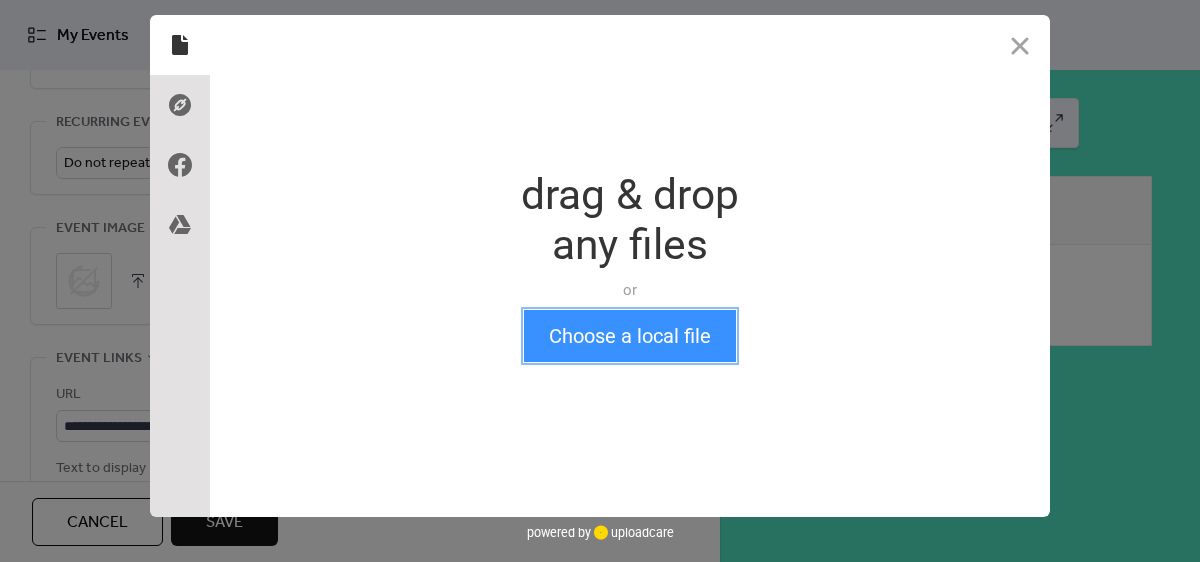 click on "Choose a local file" at bounding box center [630, 336] 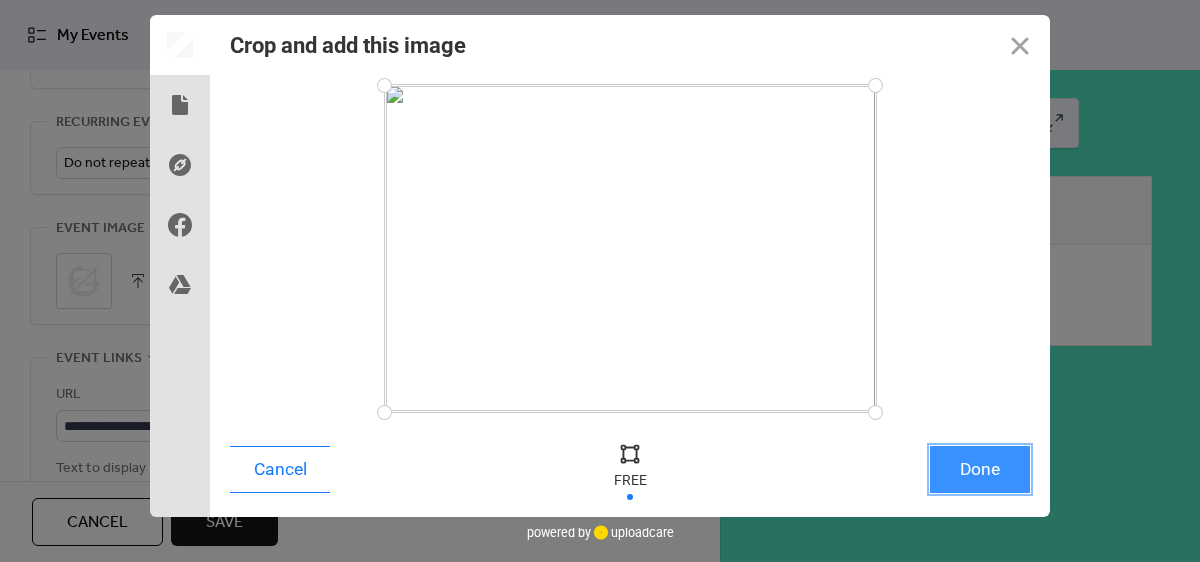 click on "Done" at bounding box center [980, 469] 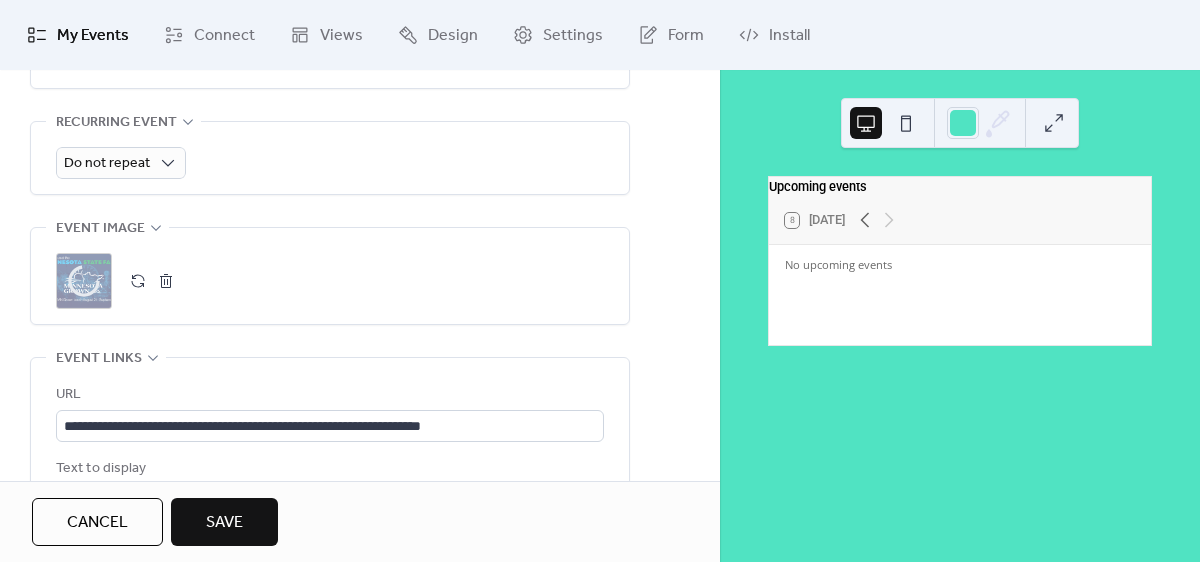 click on "Save" at bounding box center (224, 523) 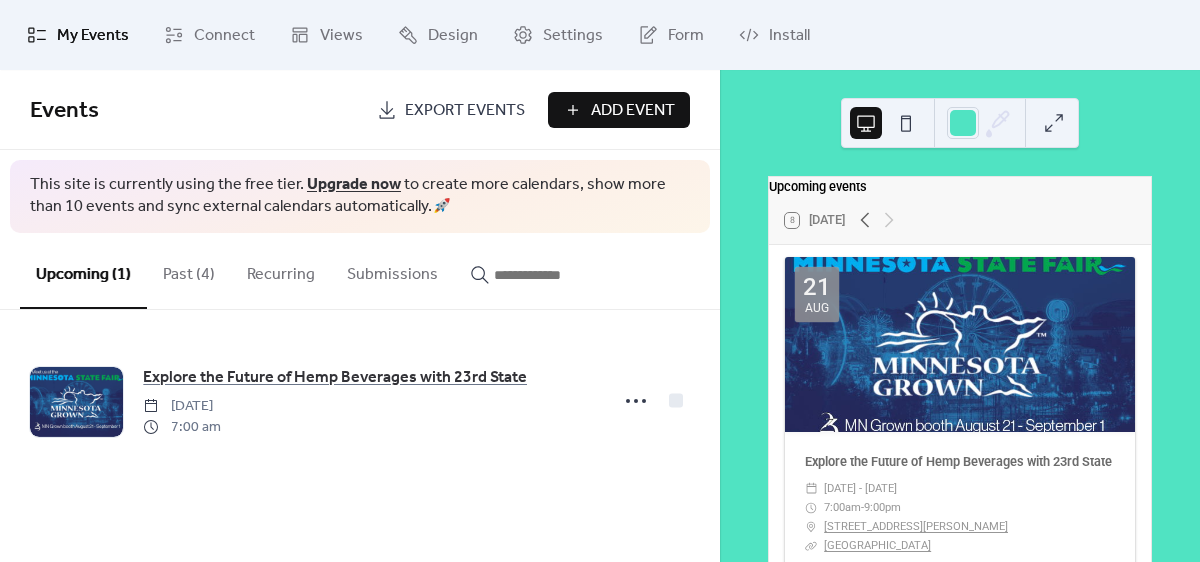 click on "Add Event" at bounding box center (633, 111) 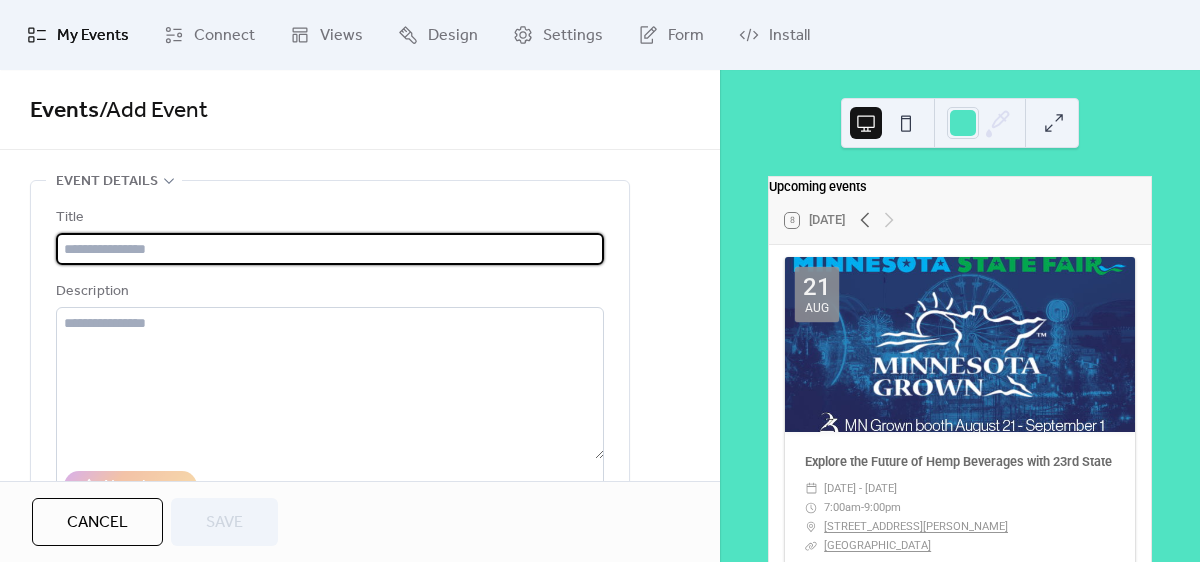 paste on "**********" 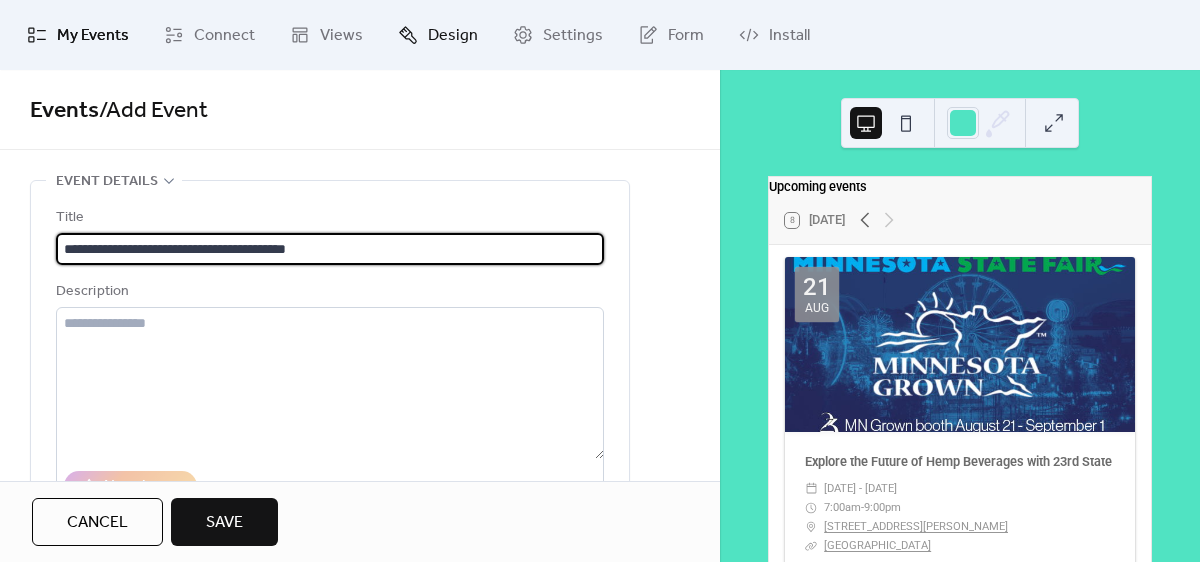 type on "**********" 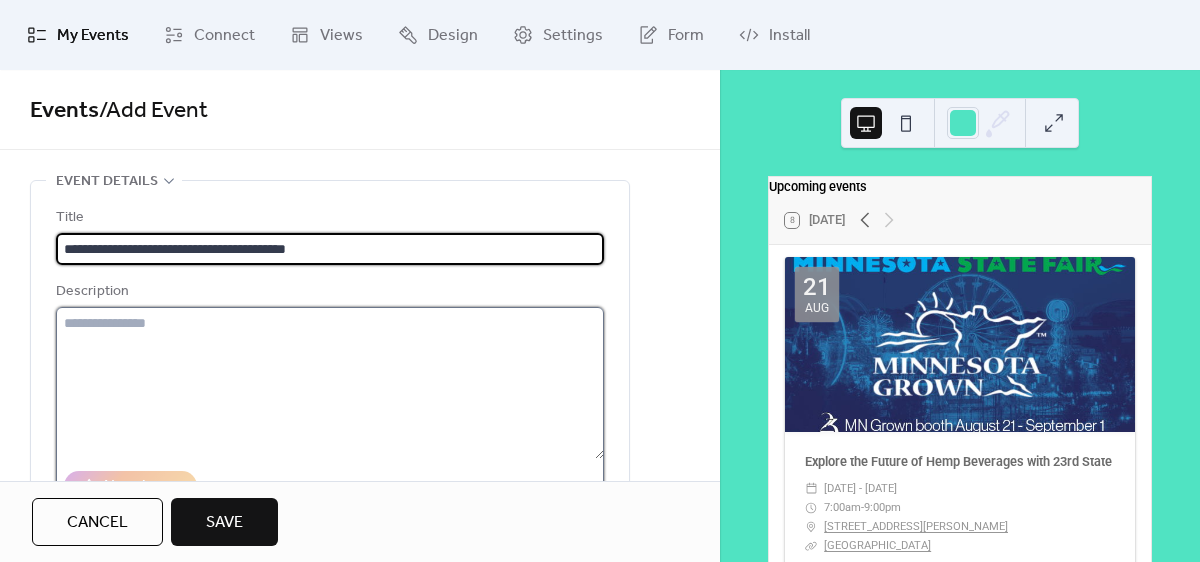 click at bounding box center (330, 383) 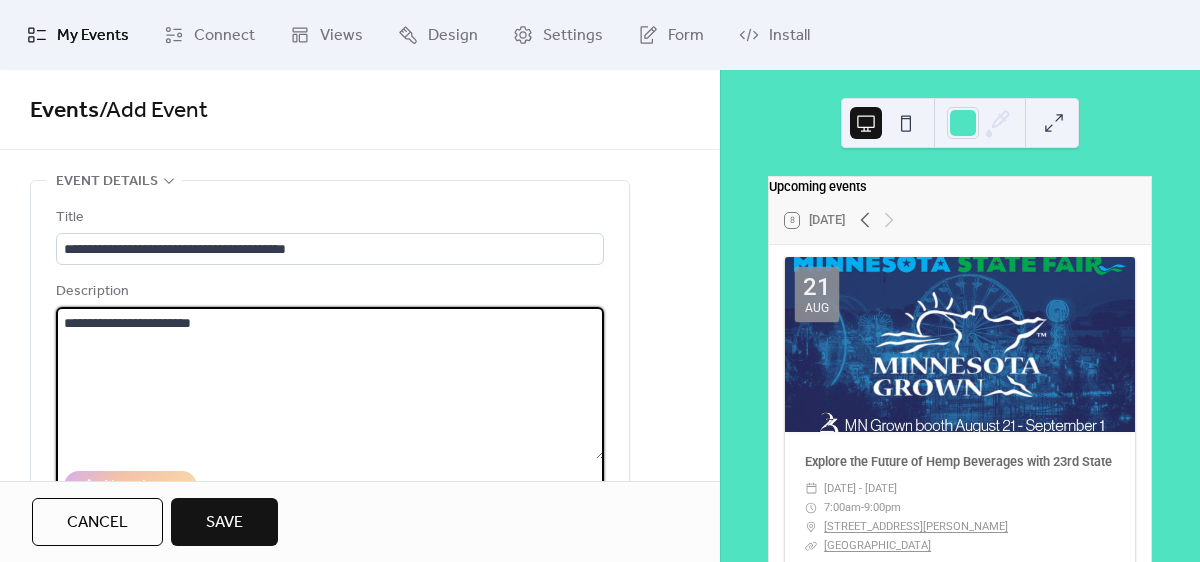 click on "**********" at bounding box center (330, 383) 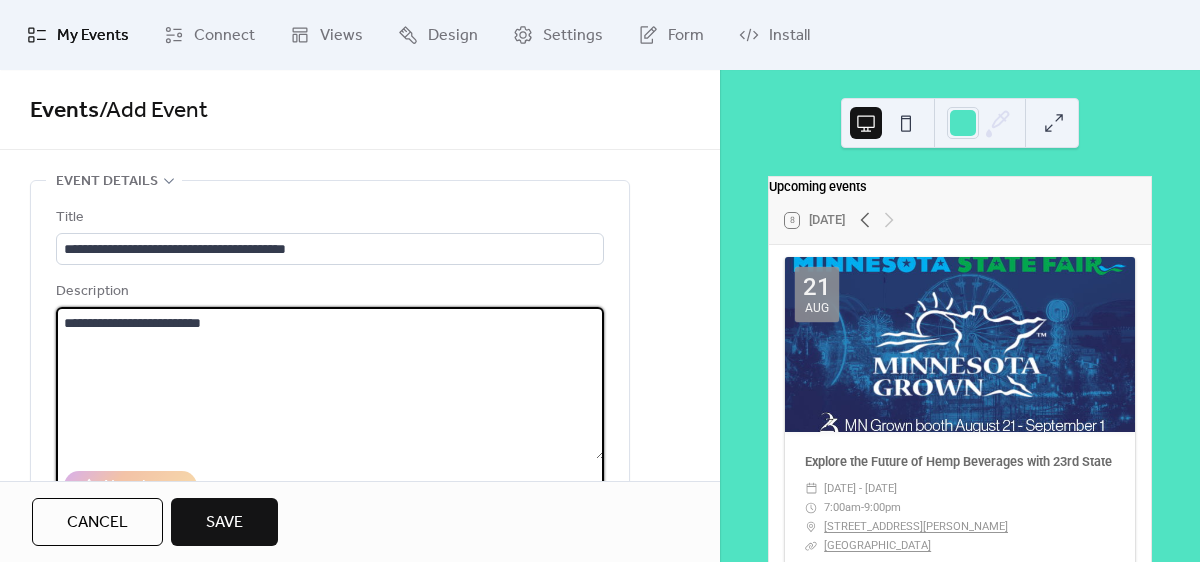 paste on "**********" 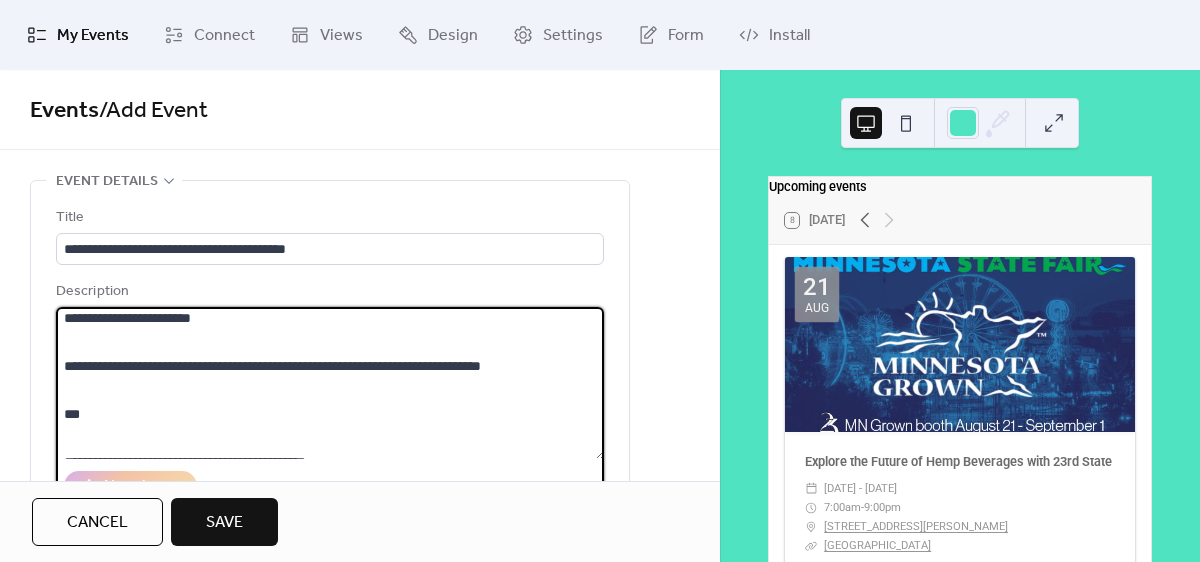 scroll, scrollTop: 0, scrollLeft: 0, axis: both 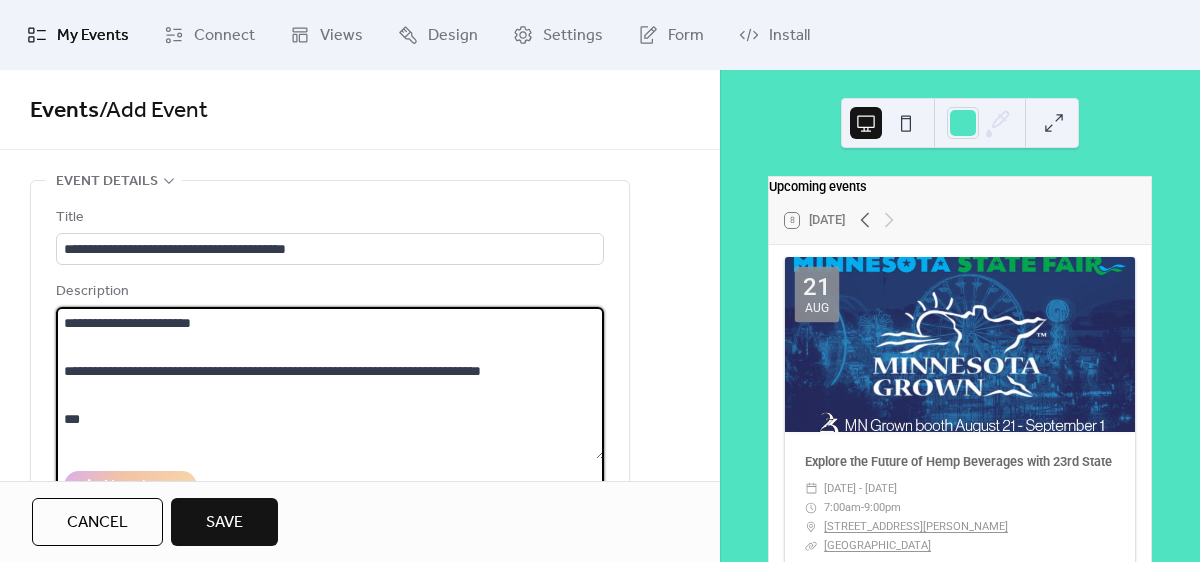 click on "**********" at bounding box center [330, 383] 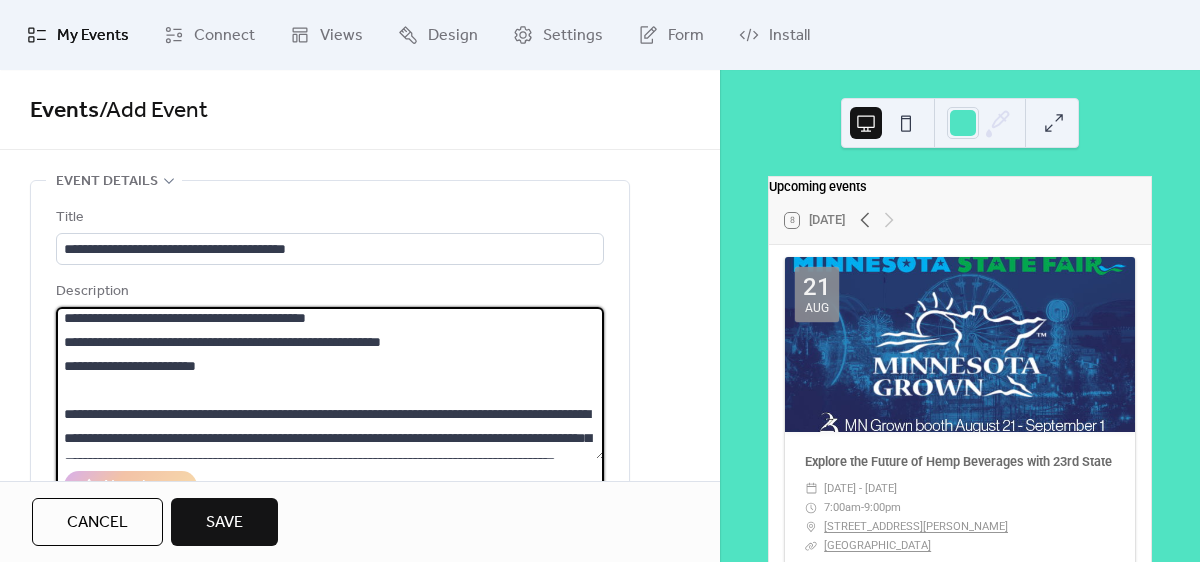 scroll, scrollTop: 84, scrollLeft: 0, axis: vertical 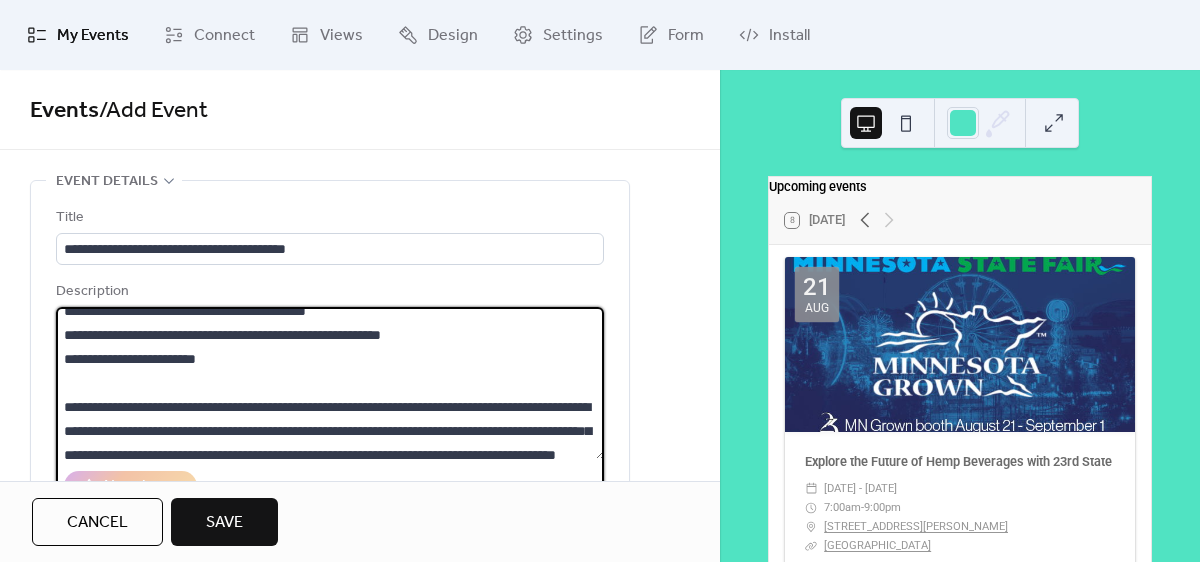 click on "**********" at bounding box center [330, 383] 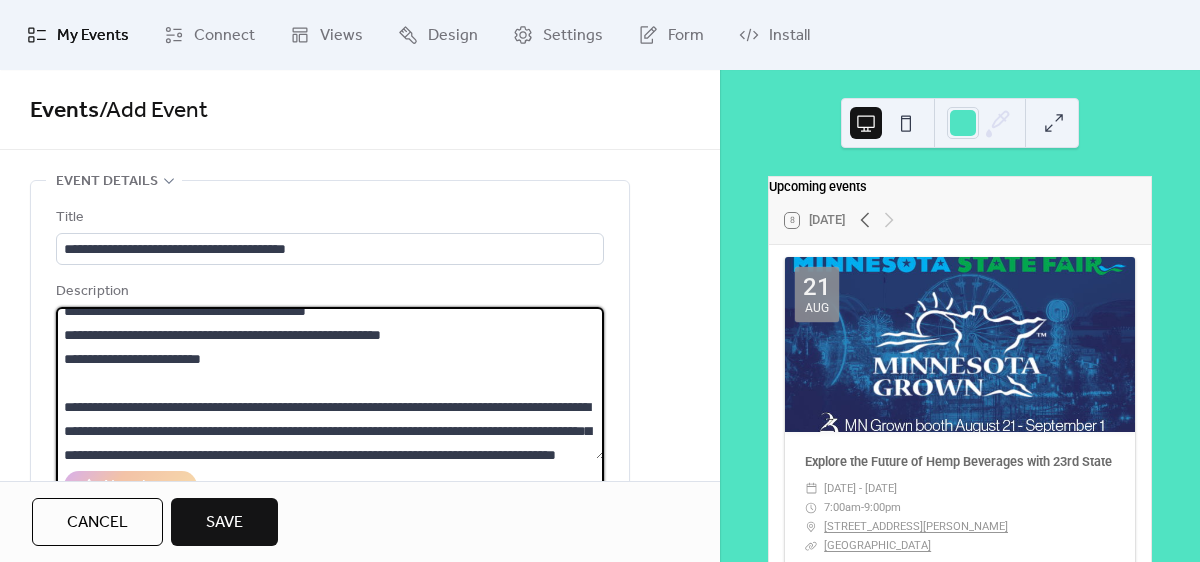 click on "**********" at bounding box center [330, 383] 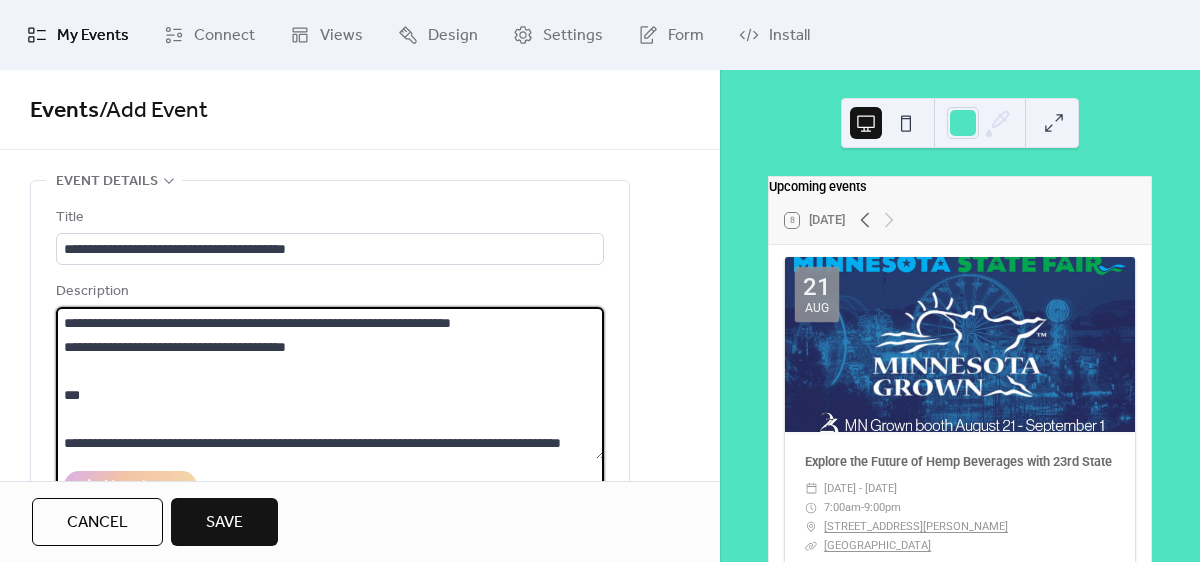 scroll, scrollTop: 456, scrollLeft: 0, axis: vertical 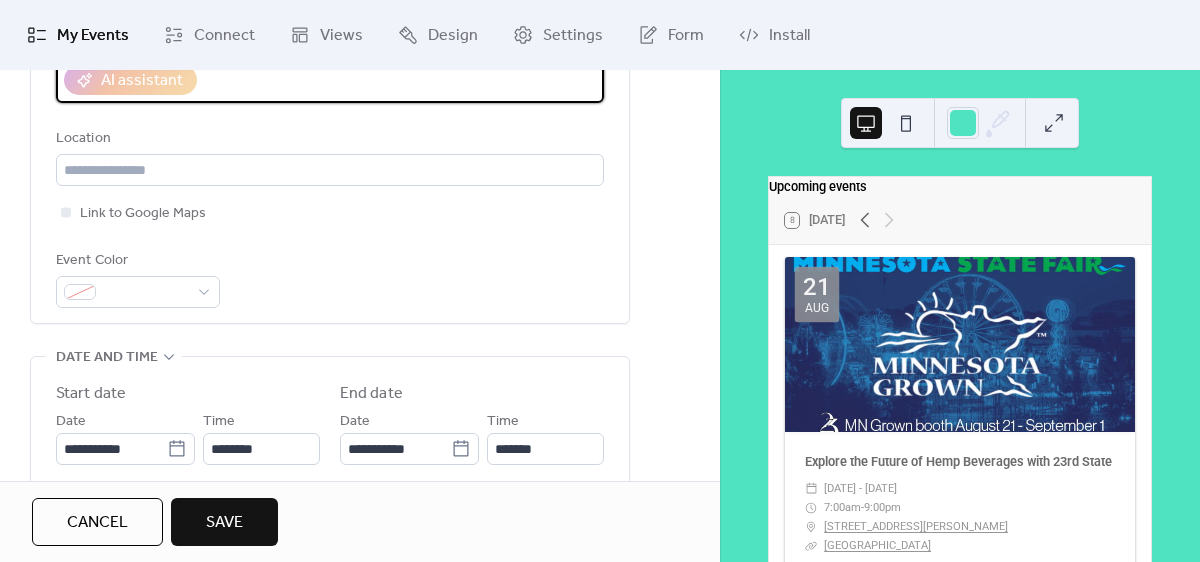 type on "**********" 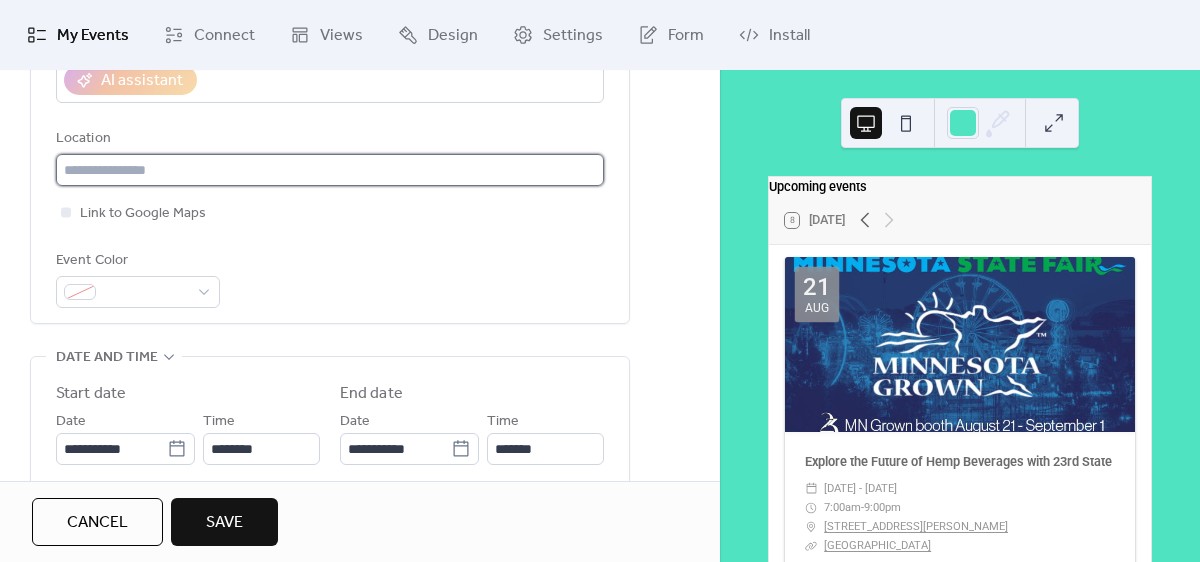 click at bounding box center (330, 170) 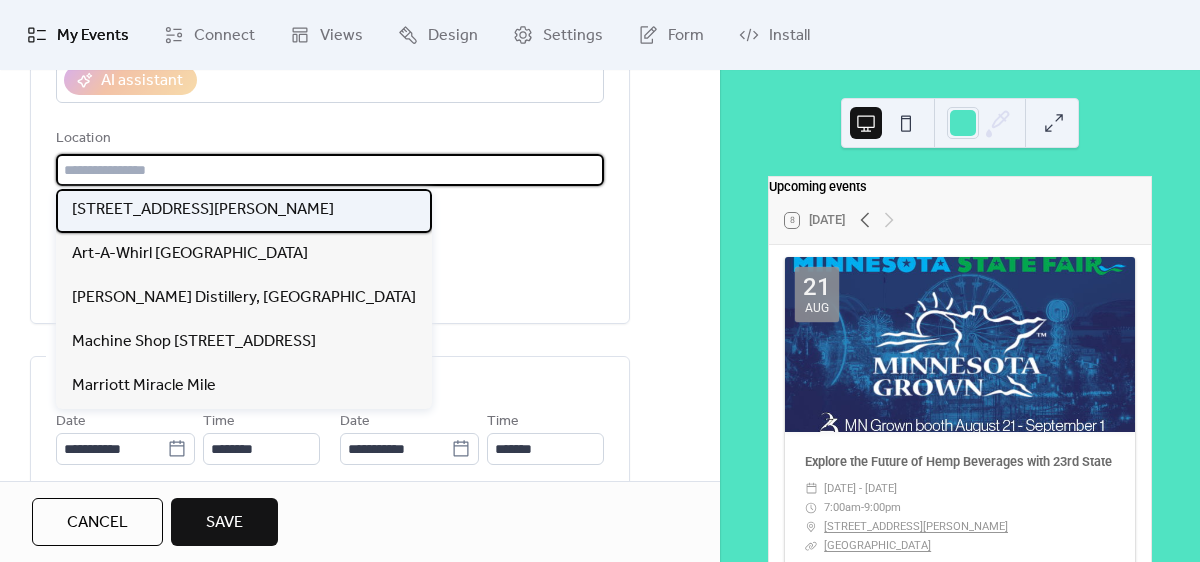 click on "[STREET_ADDRESS][PERSON_NAME]" at bounding box center (203, 210) 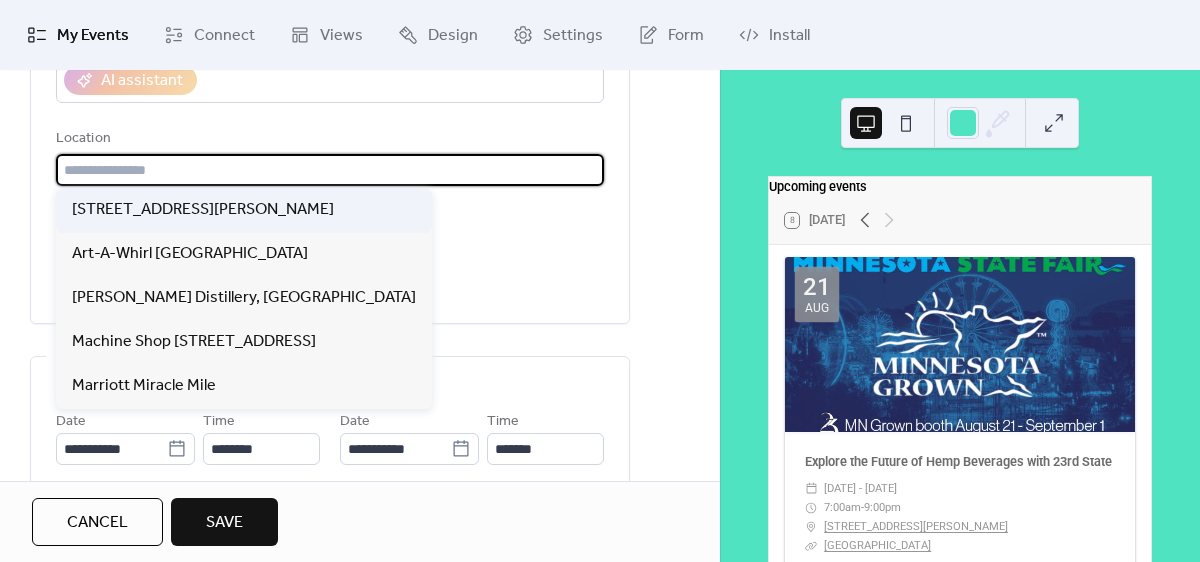 type on "**********" 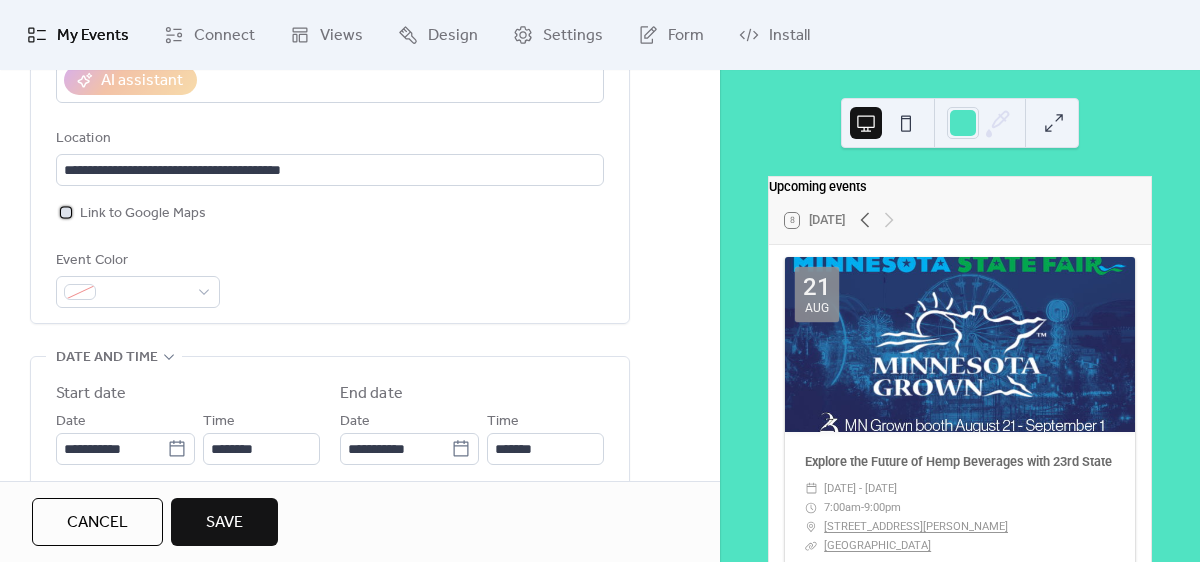 click at bounding box center (66, 212) 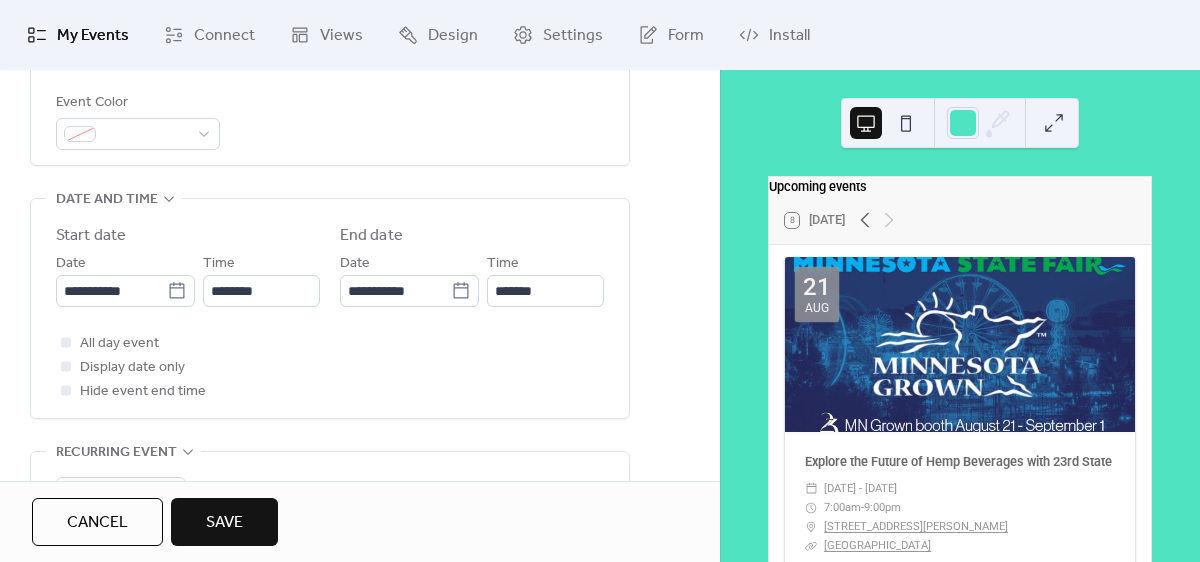 scroll, scrollTop: 537, scrollLeft: 0, axis: vertical 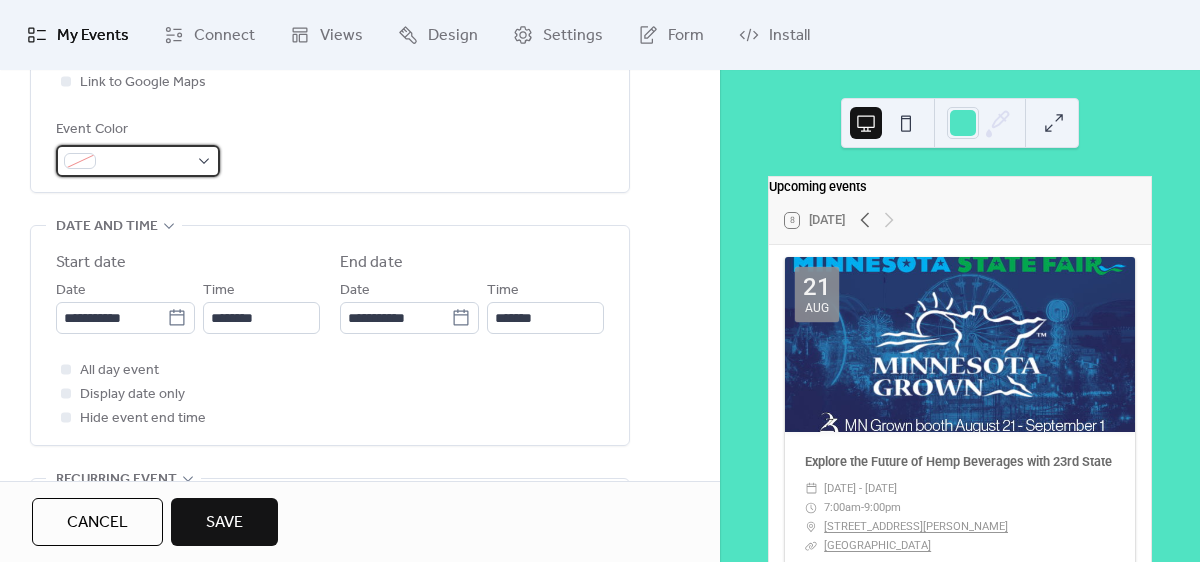 click at bounding box center (146, 162) 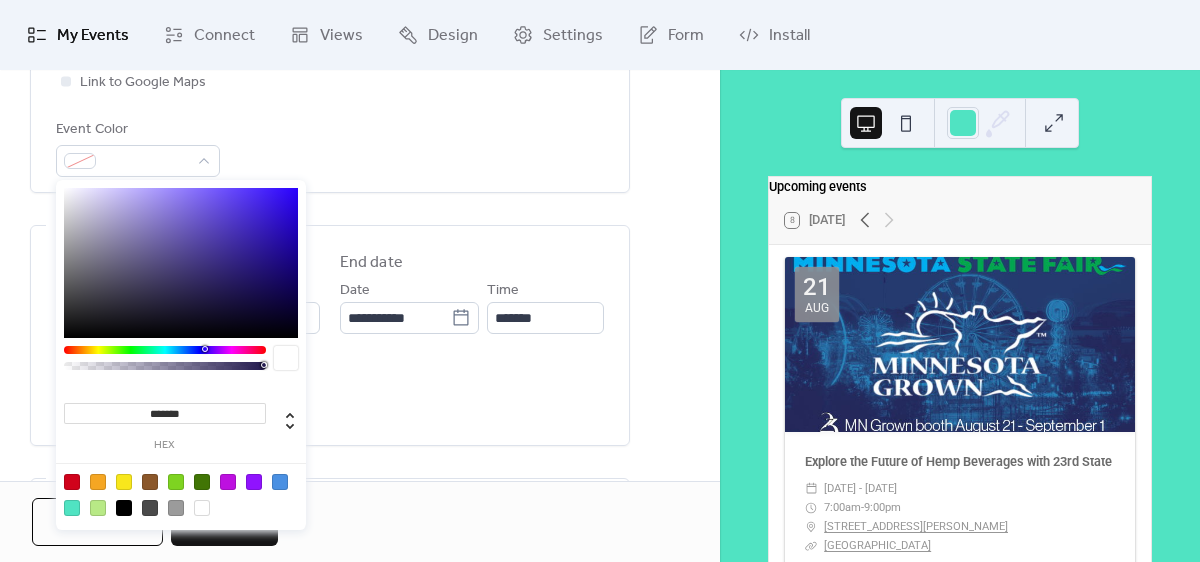 click at bounding box center [280, 482] 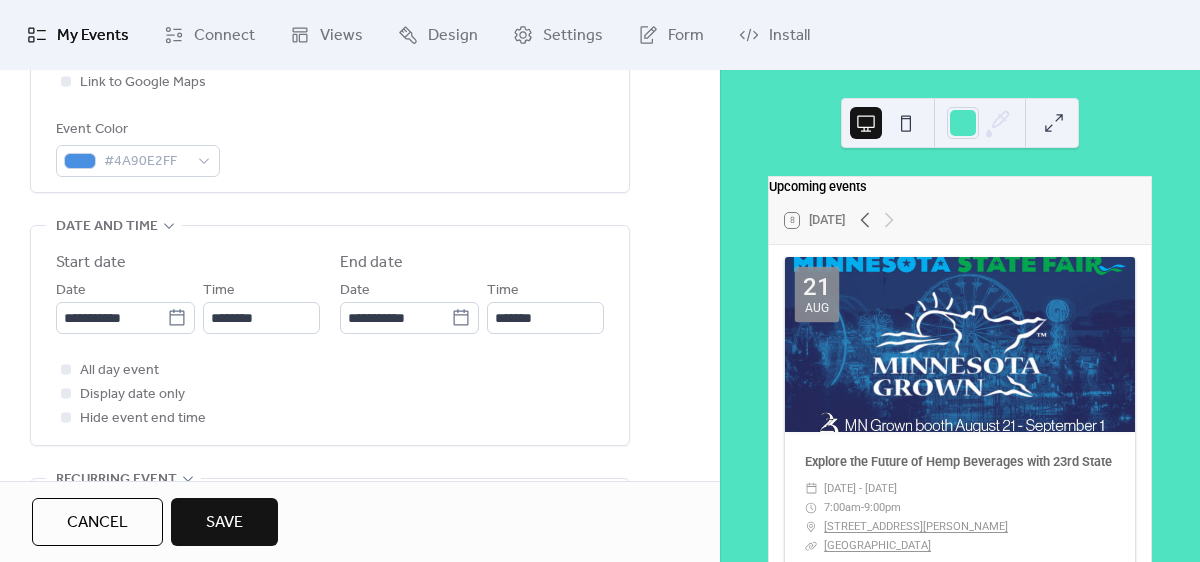 click on "**********" at bounding box center (360, 451) 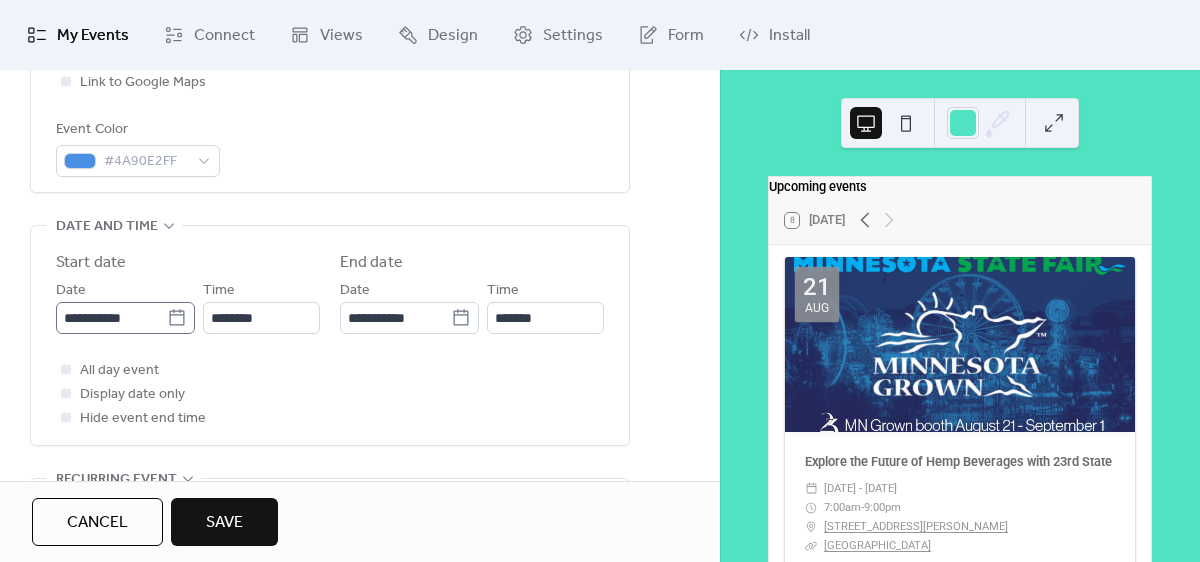 click 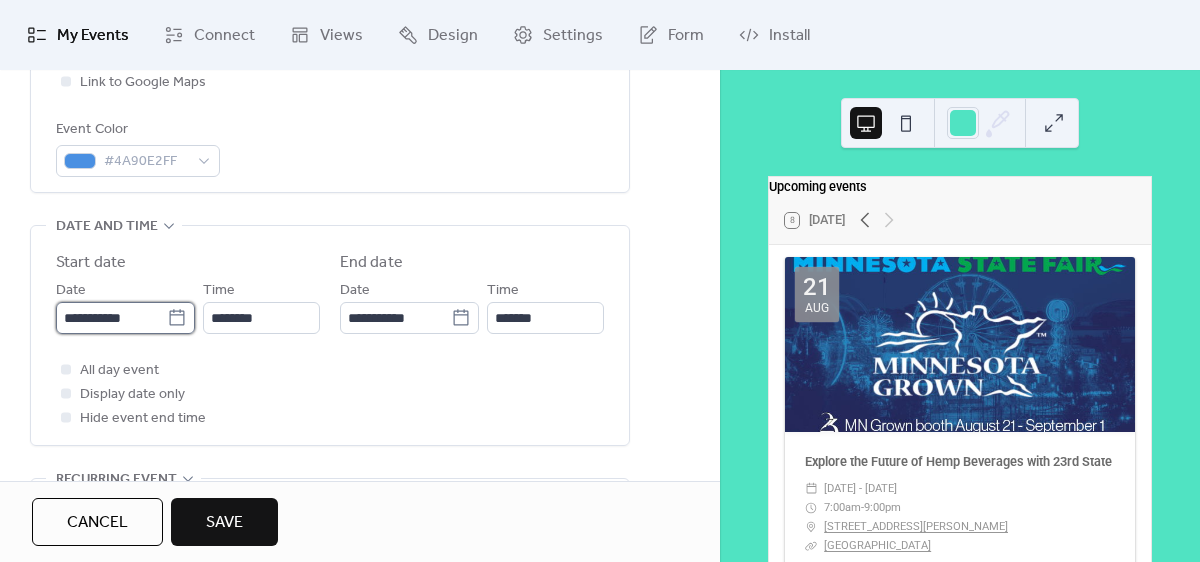 click on "**********" at bounding box center [111, 318] 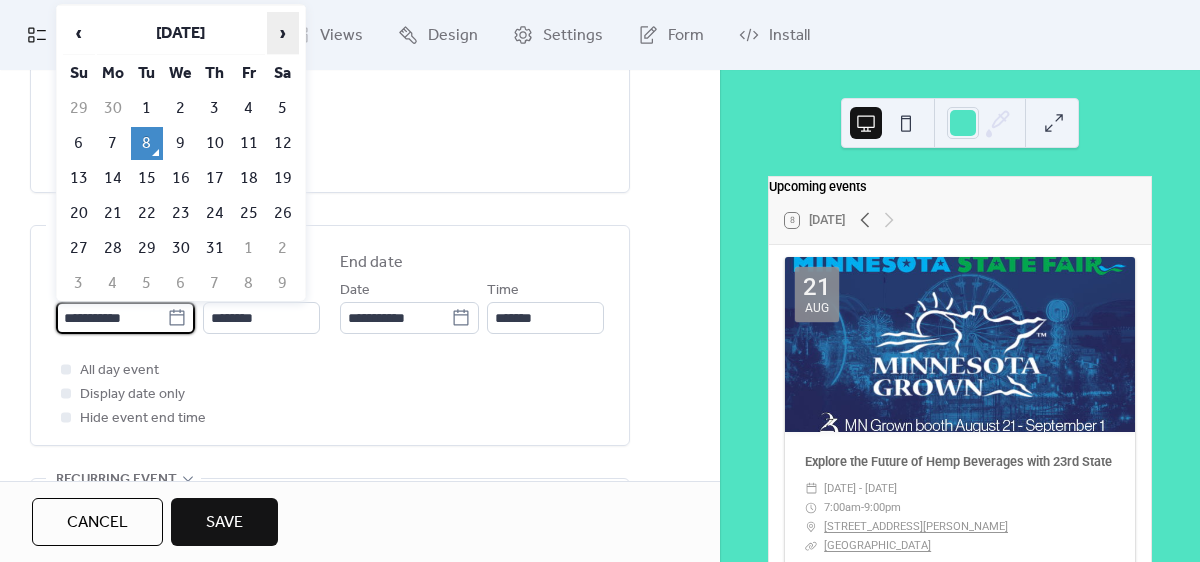 click on "›" at bounding box center (283, 33) 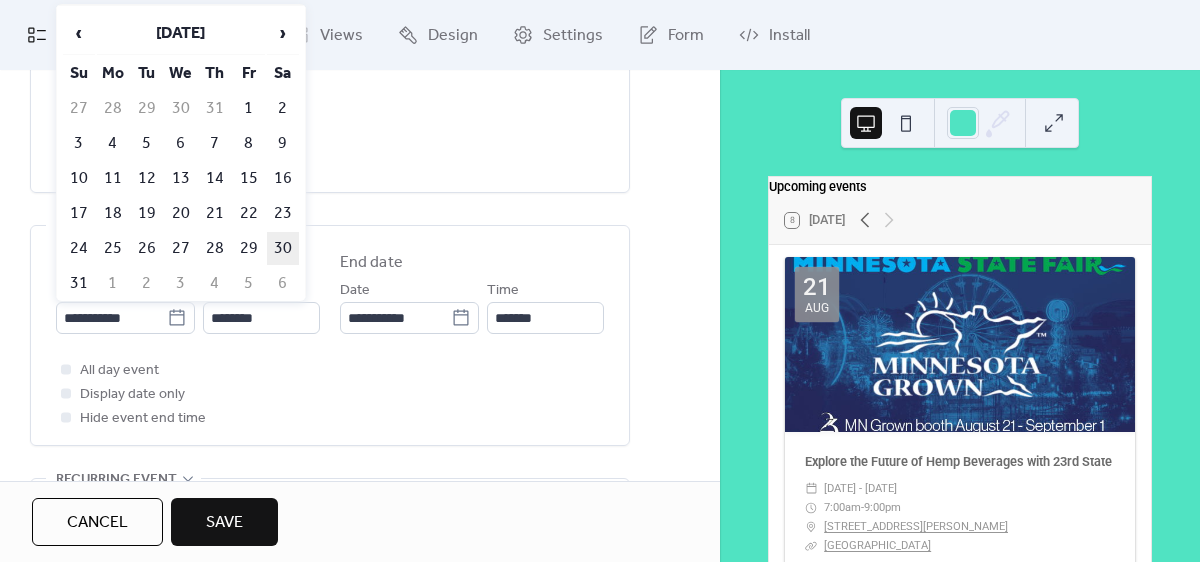 click on "30" at bounding box center (283, 248) 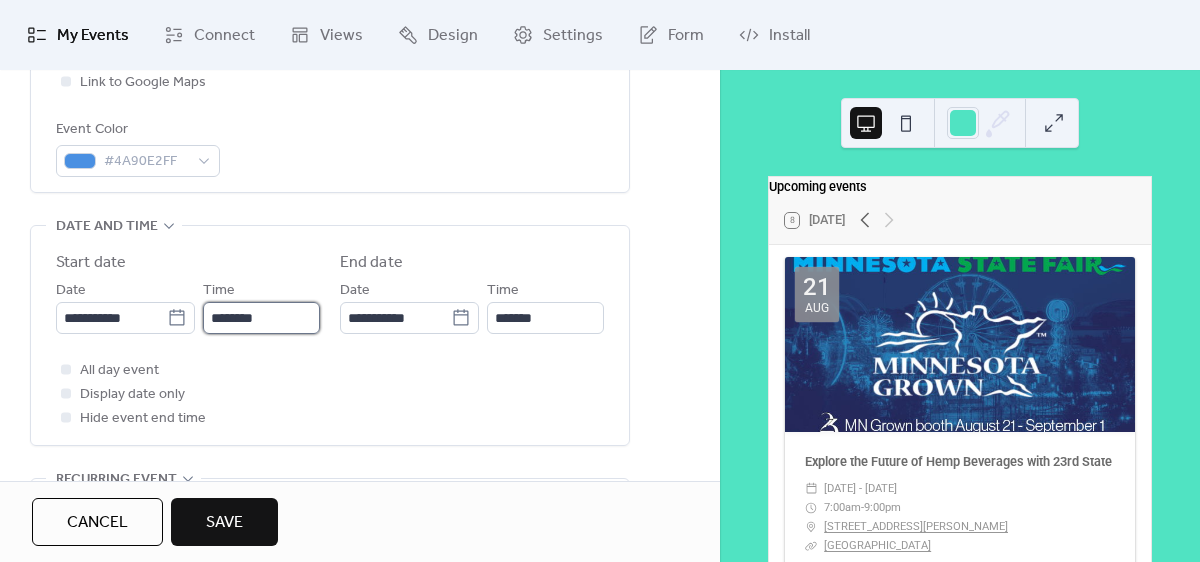 click on "********" at bounding box center [261, 318] 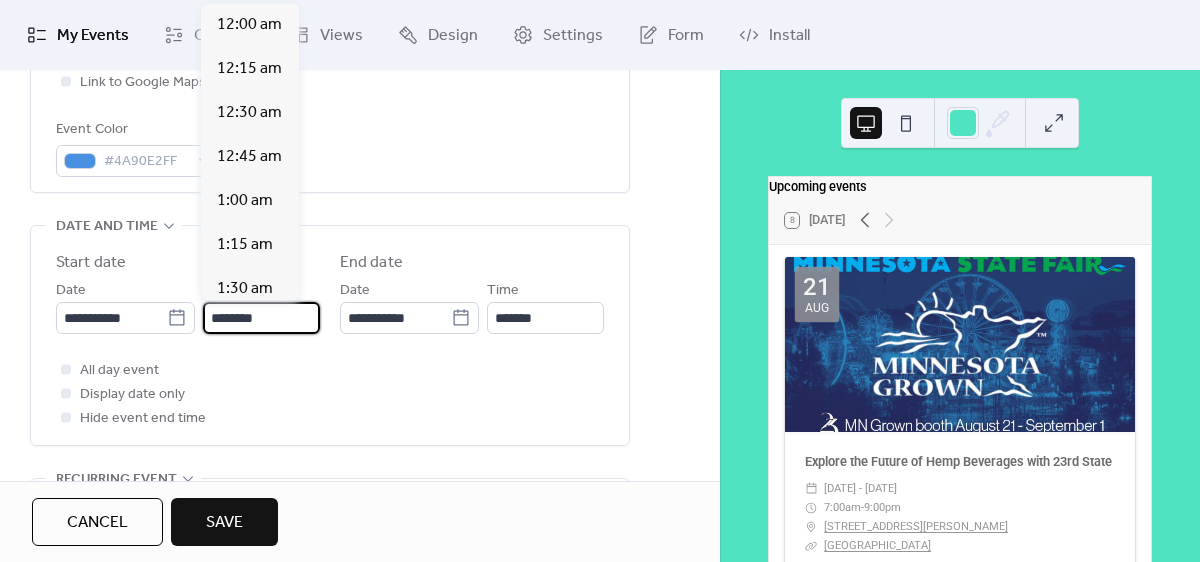 scroll, scrollTop: 2118, scrollLeft: 0, axis: vertical 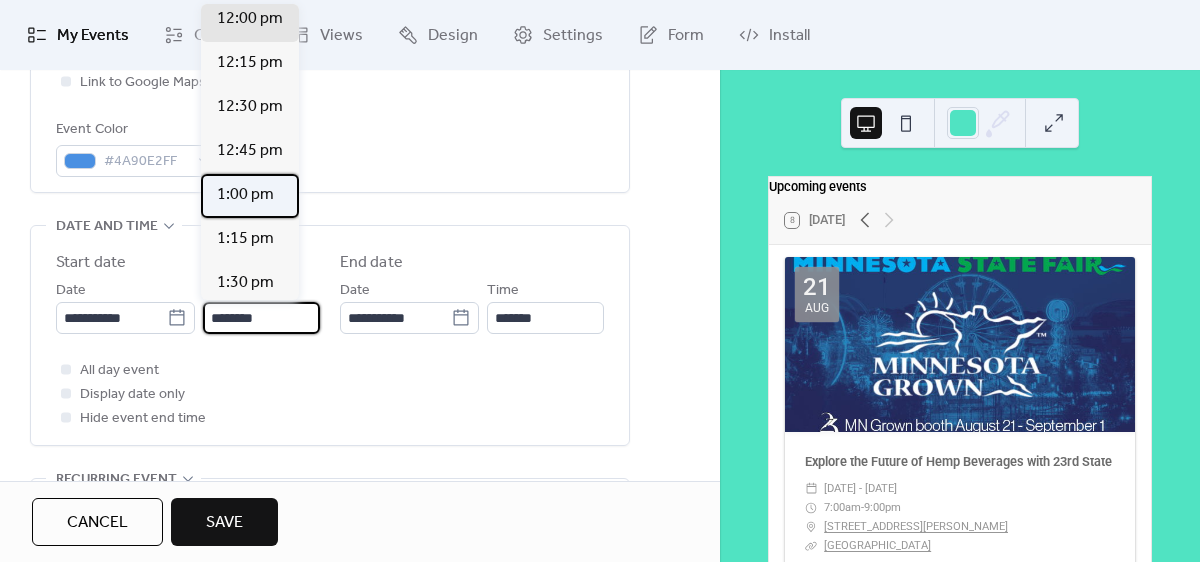 click on "1:00 pm" at bounding box center (245, 195) 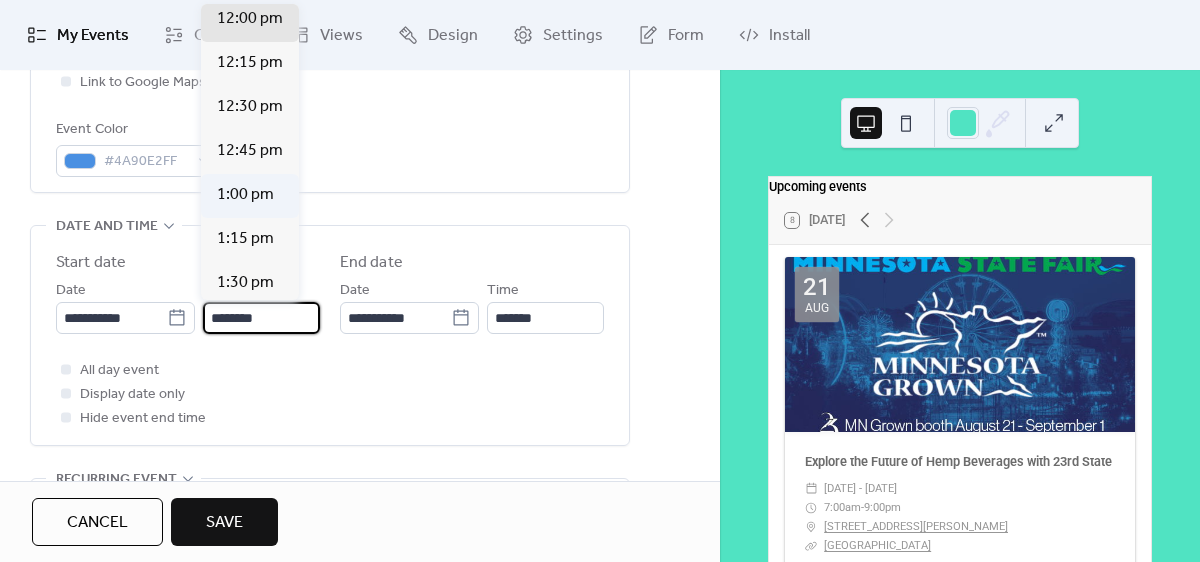 type on "*******" 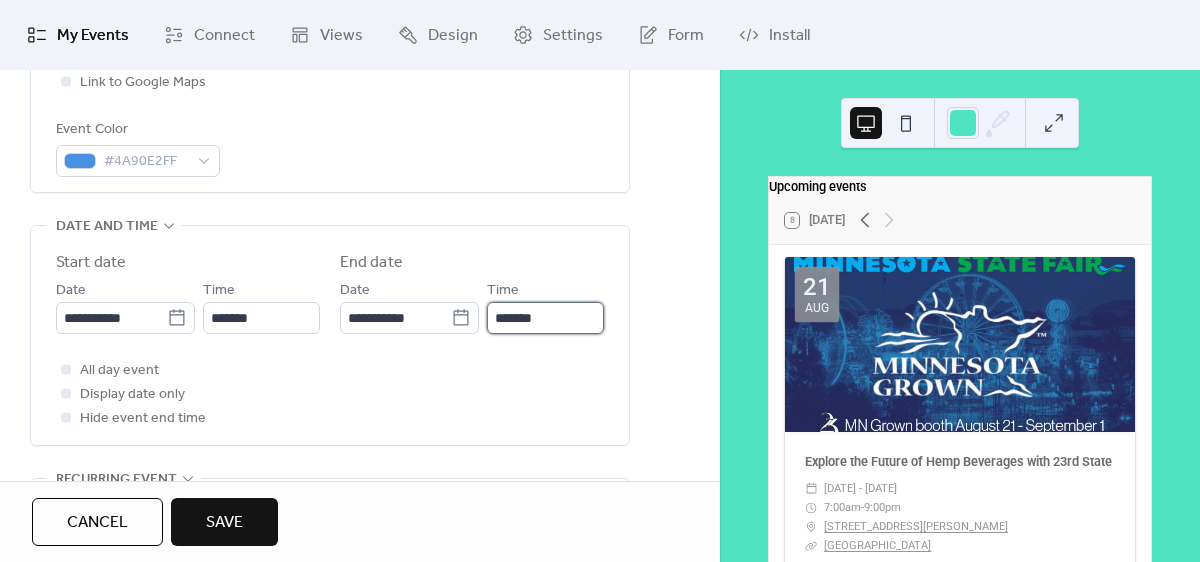 click on "*******" at bounding box center [545, 318] 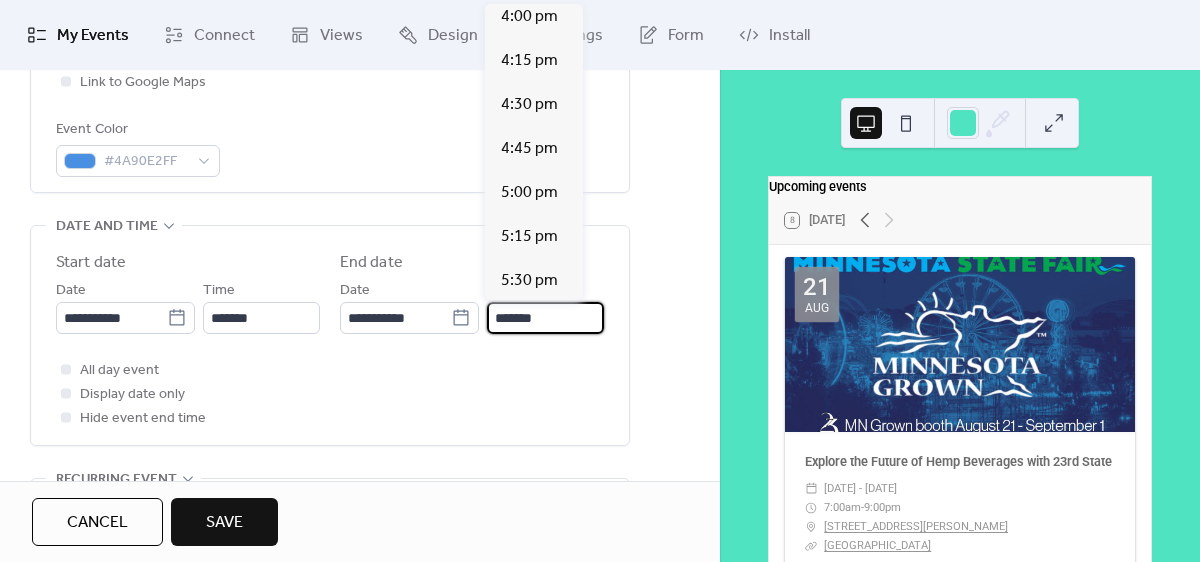 scroll, scrollTop: 498, scrollLeft: 0, axis: vertical 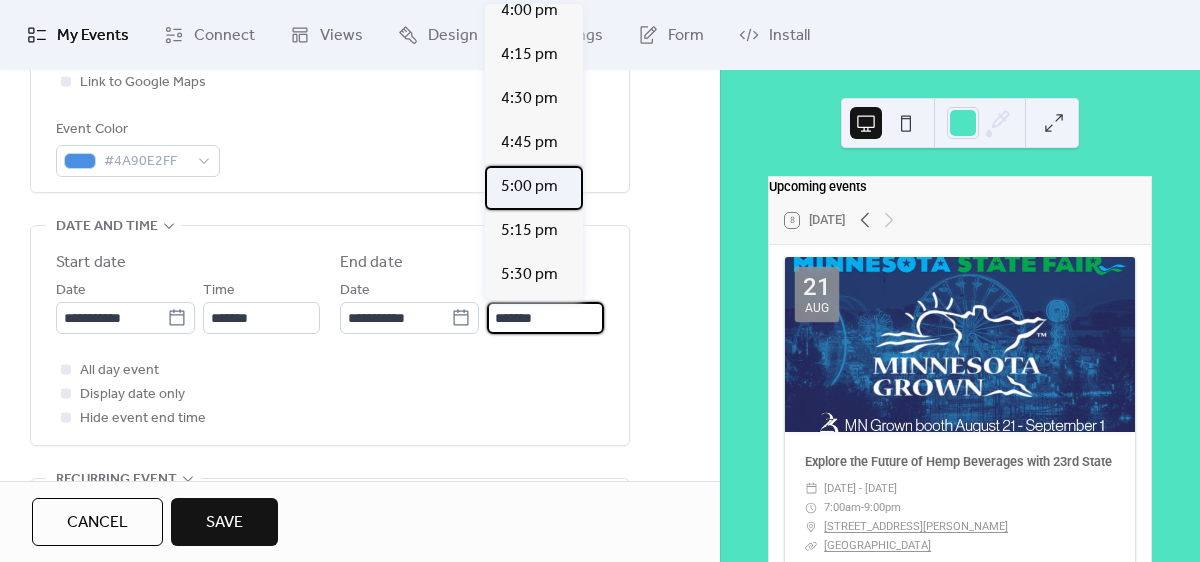 click on "5:00 pm" at bounding box center [529, 187] 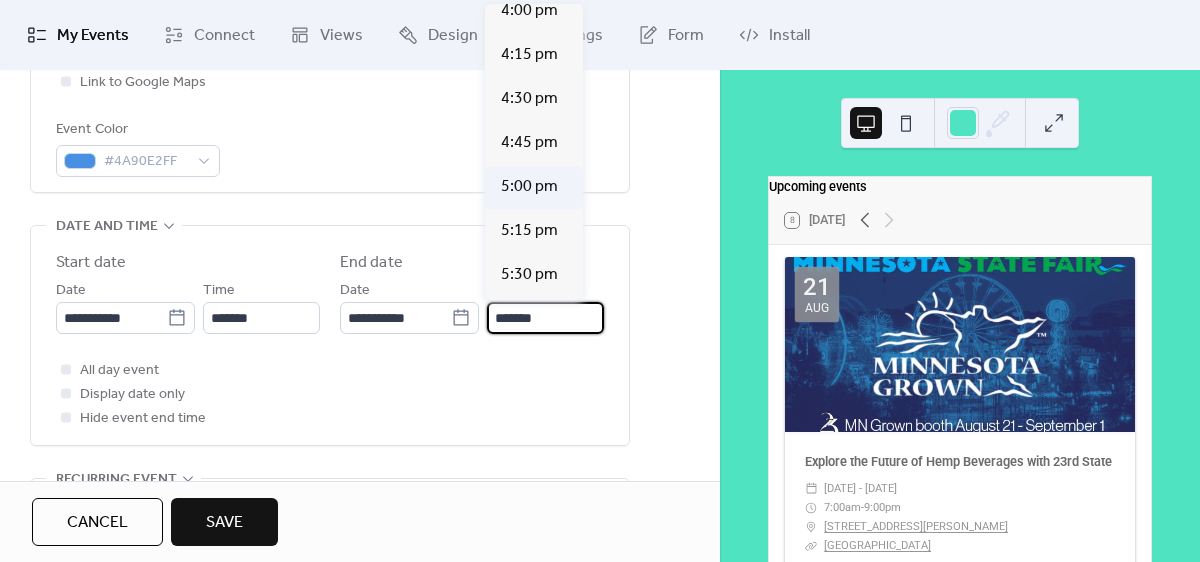 type on "*******" 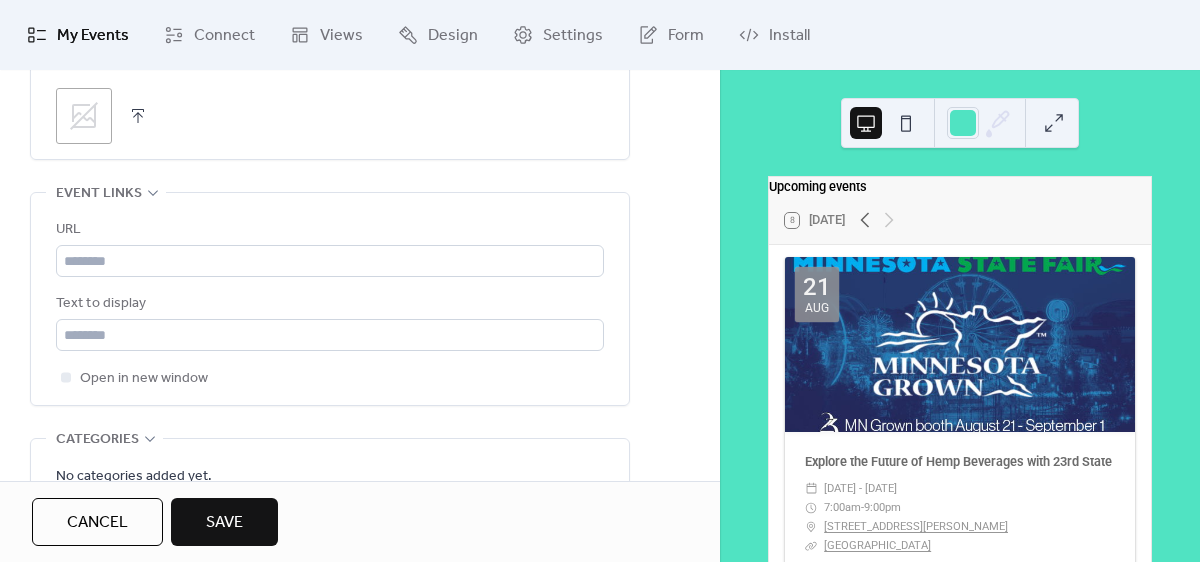 scroll, scrollTop: 1069, scrollLeft: 0, axis: vertical 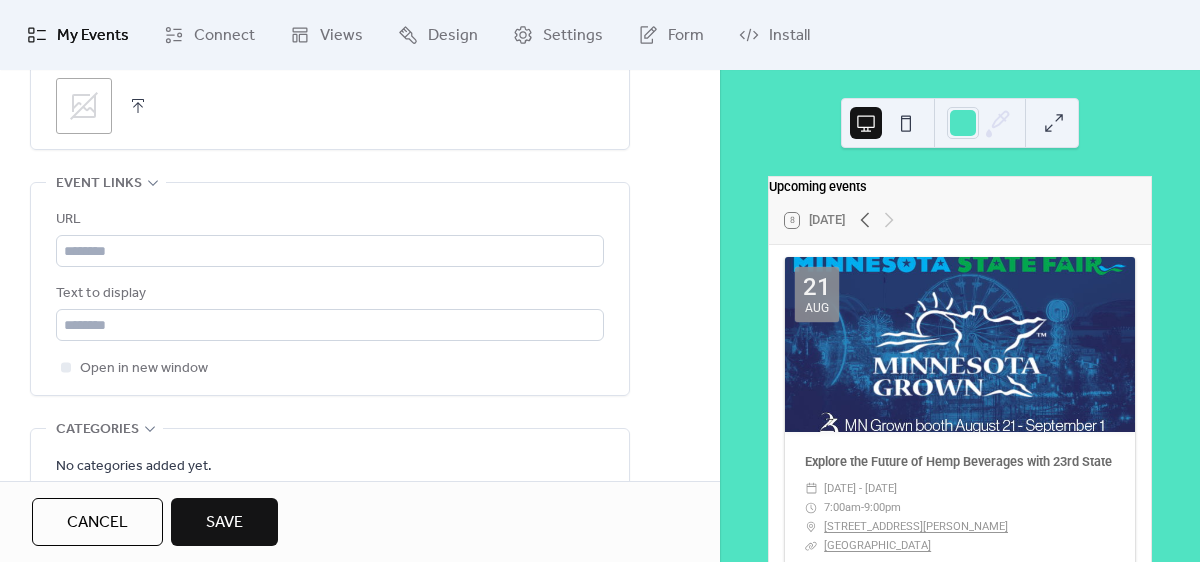 click 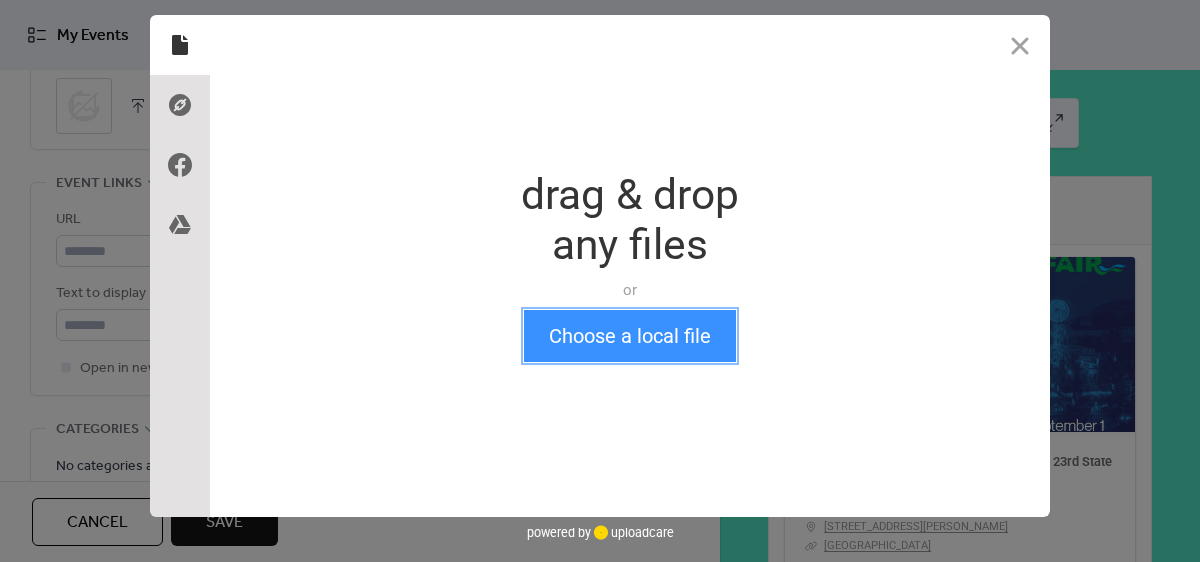 click on "Choose a local file" at bounding box center (630, 336) 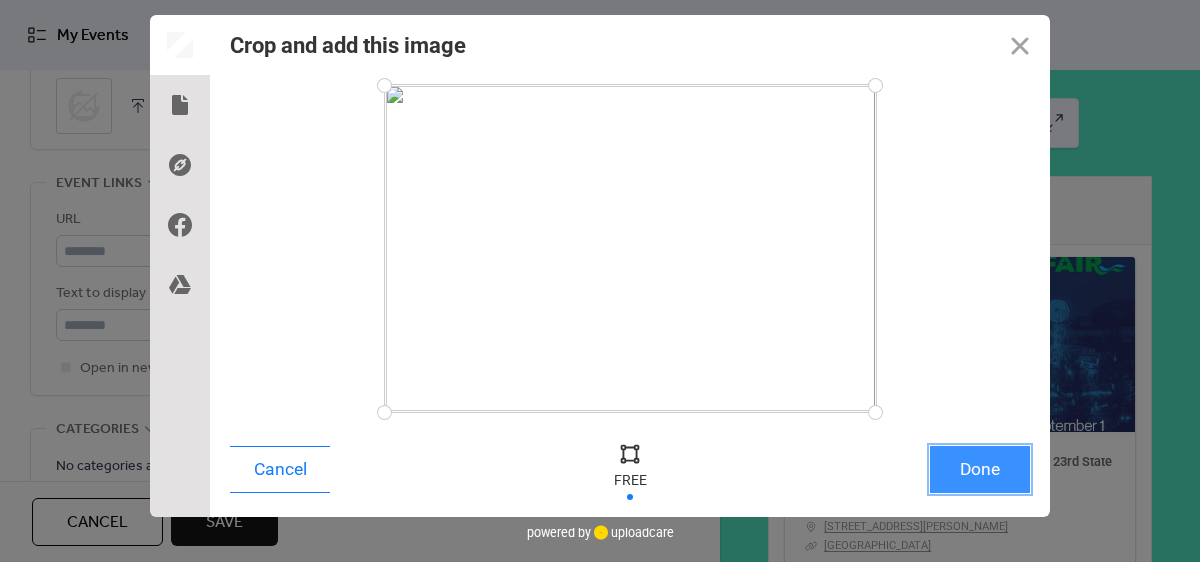 click on "Done" at bounding box center [980, 469] 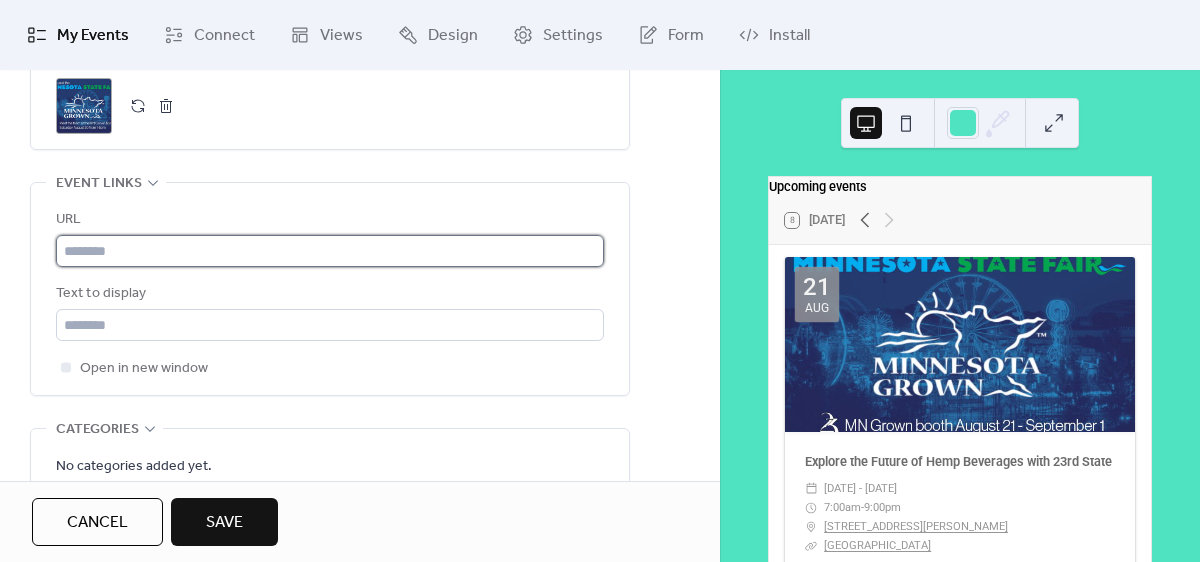 click at bounding box center [330, 251] 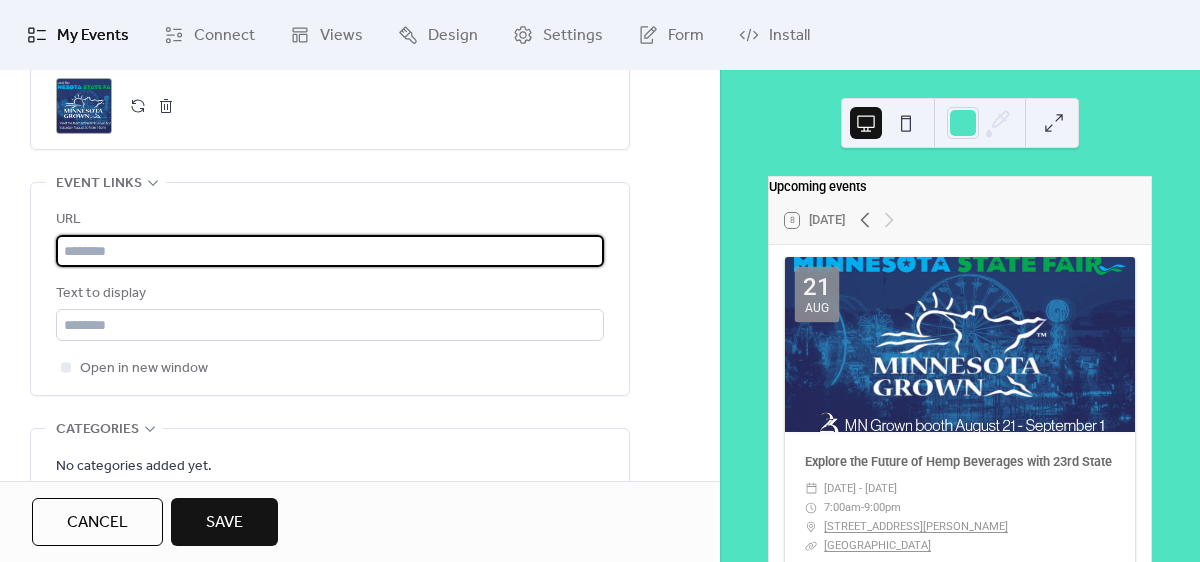 paste on "**********" 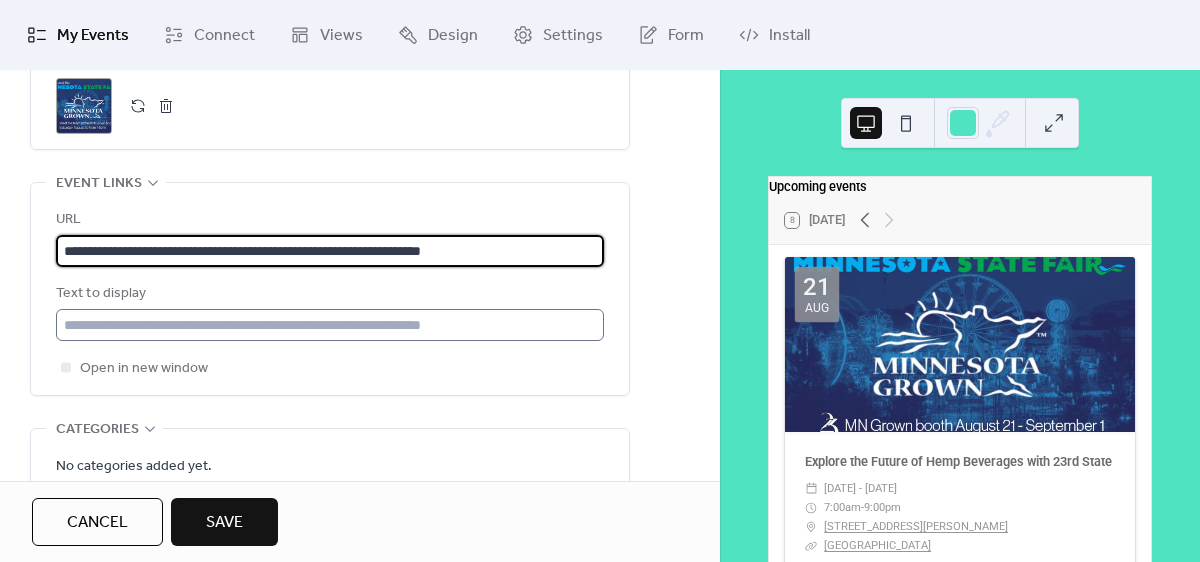 type on "**********" 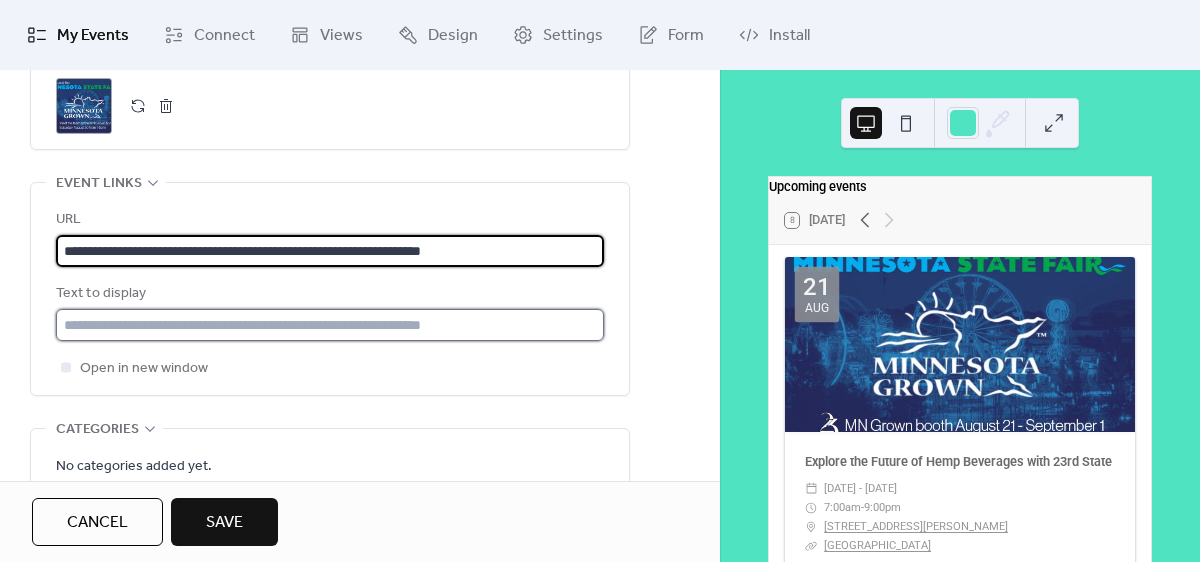 click at bounding box center (330, 325) 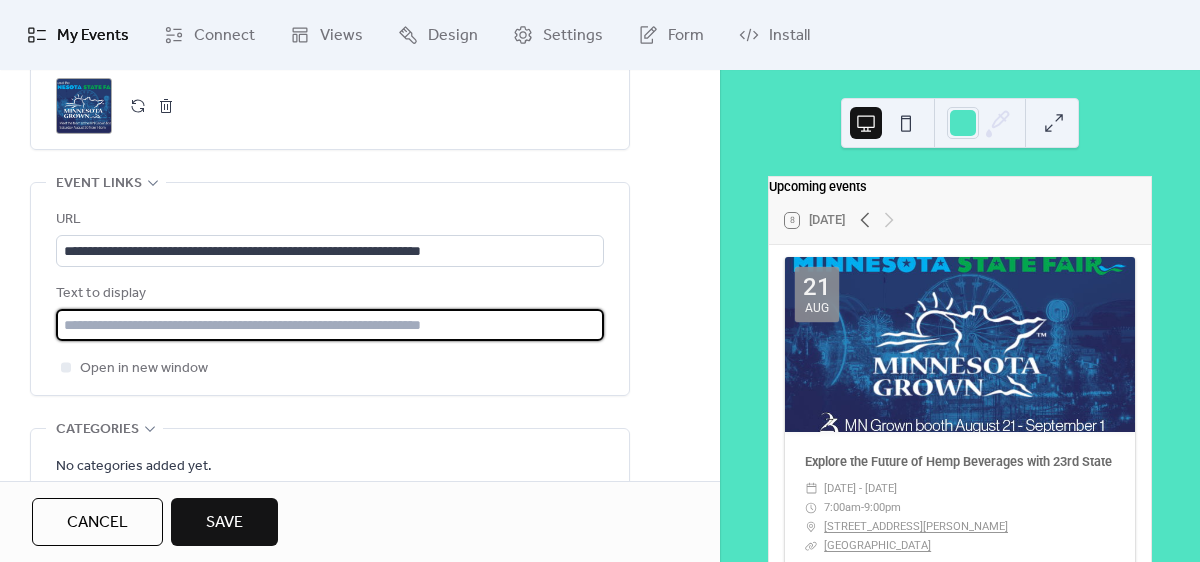 type on "**********" 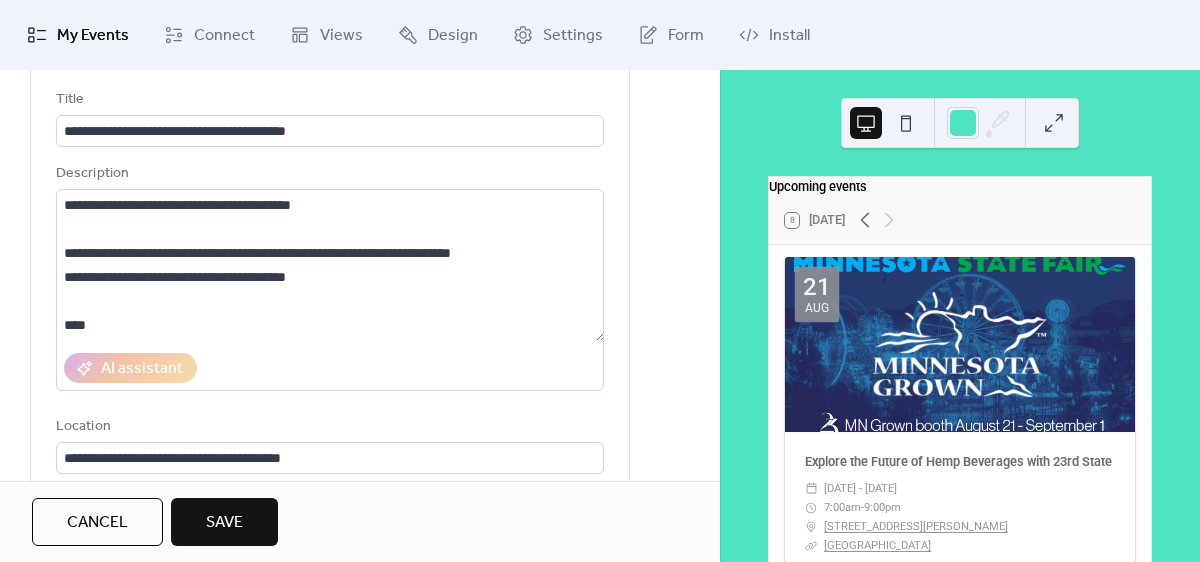 scroll, scrollTop: 0, scrollLeft: 0, axis: both 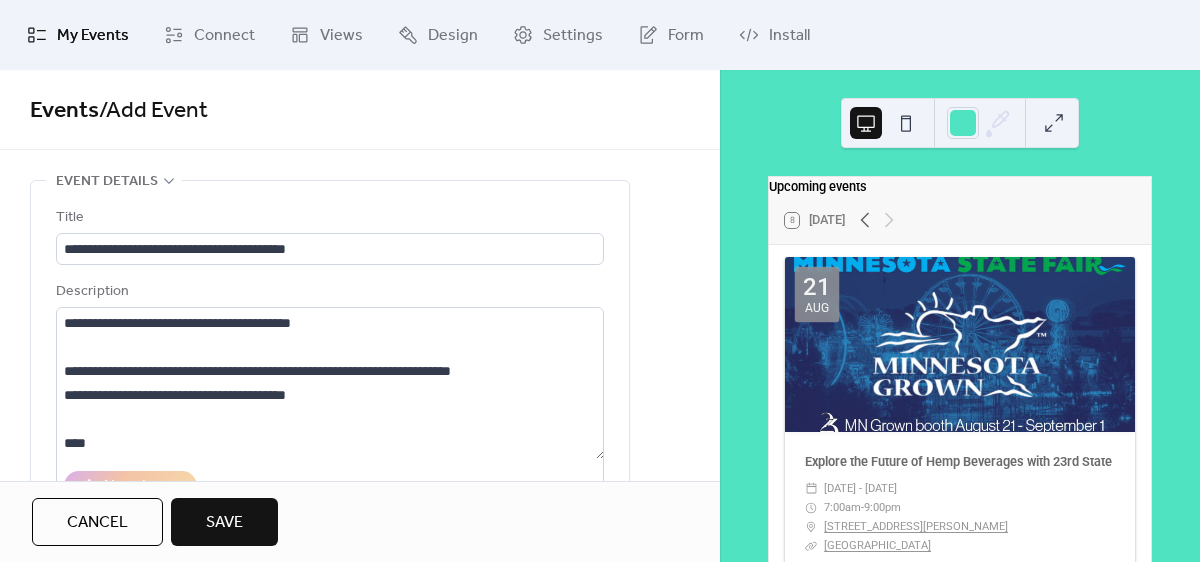 click on "**********" at bounding box center (330, 455) 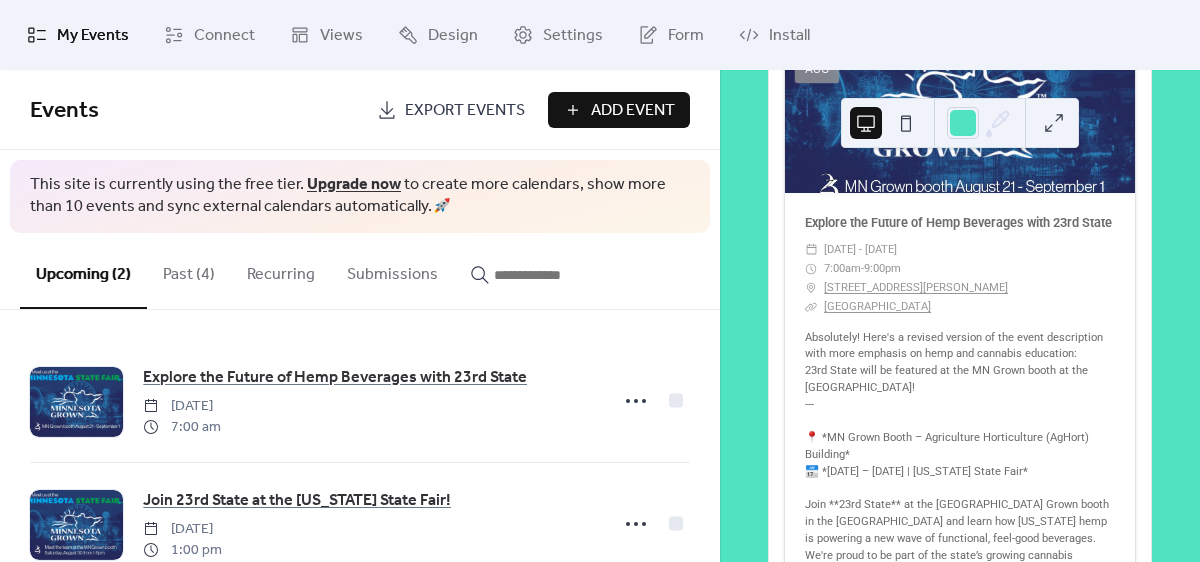 scroll, scrollTop: 265, scrollLeft: 0, axis: vertical 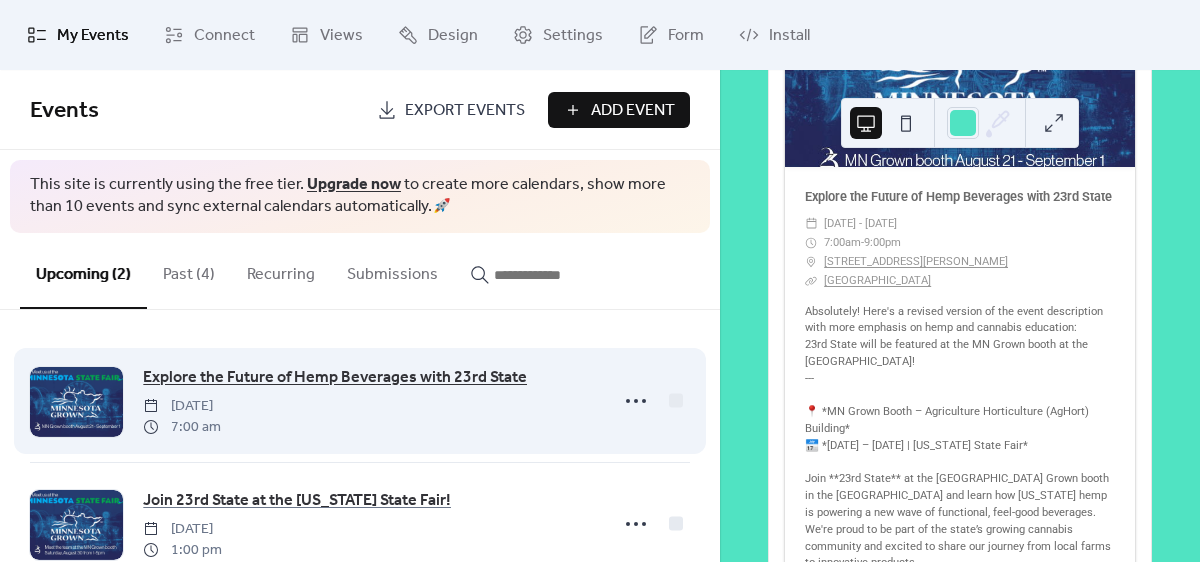 click on "Explore the Future of Hemp Beverages with 23rd State" at bounding box center (335, 378) 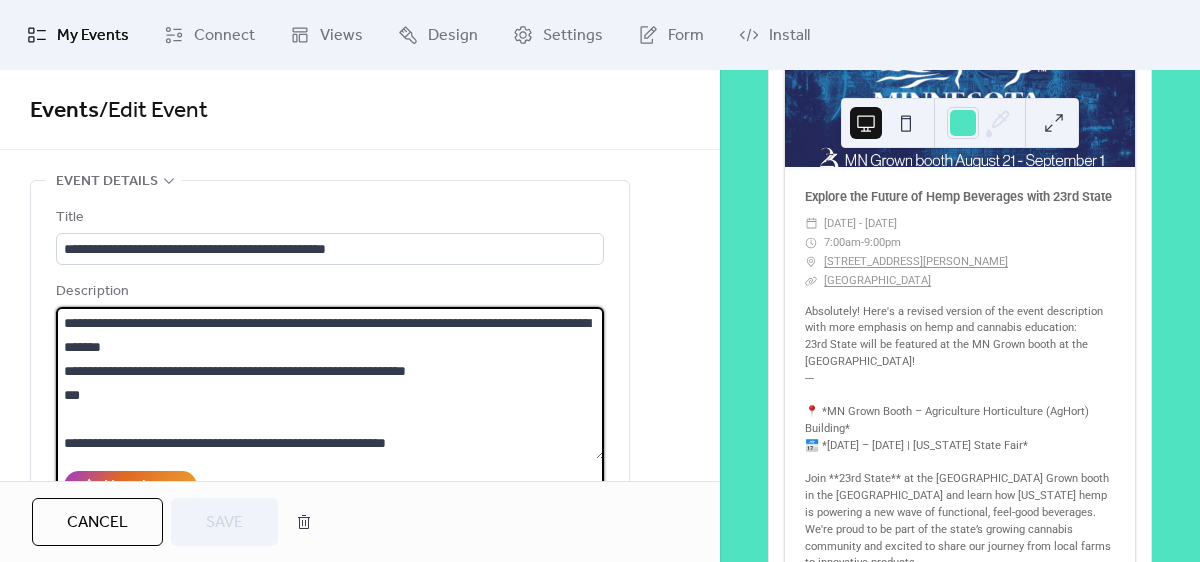 drag, startPoint x: 252, startPoint y: 347, endPoint x: 29, endPoint y: 320, distance: 224.62859 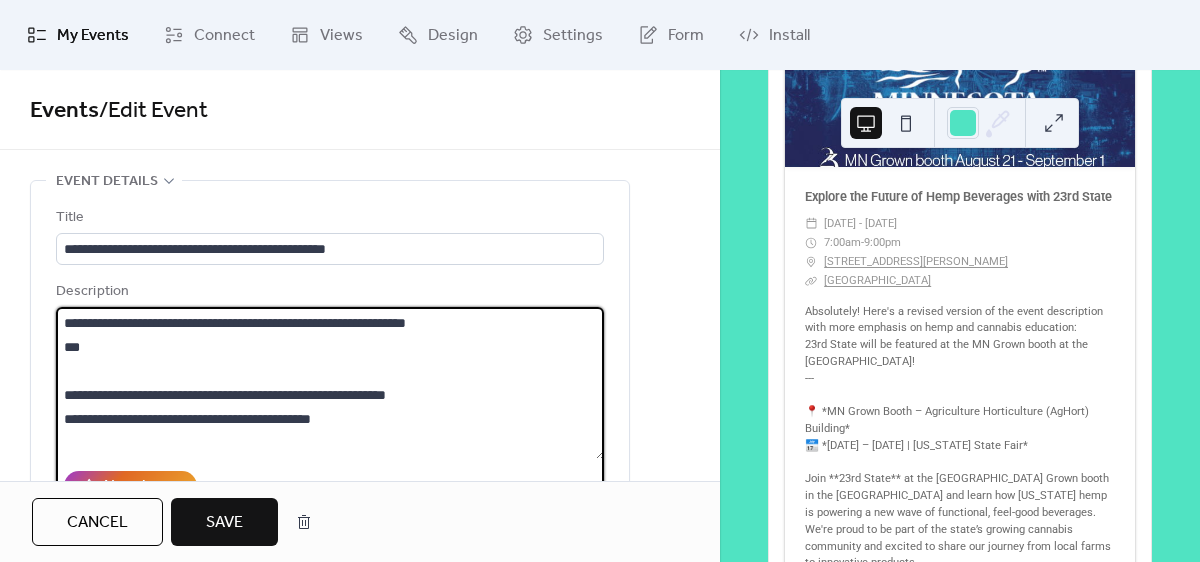 scroll, scrollTop: 360, scrollLeft: 0, axis: vertical 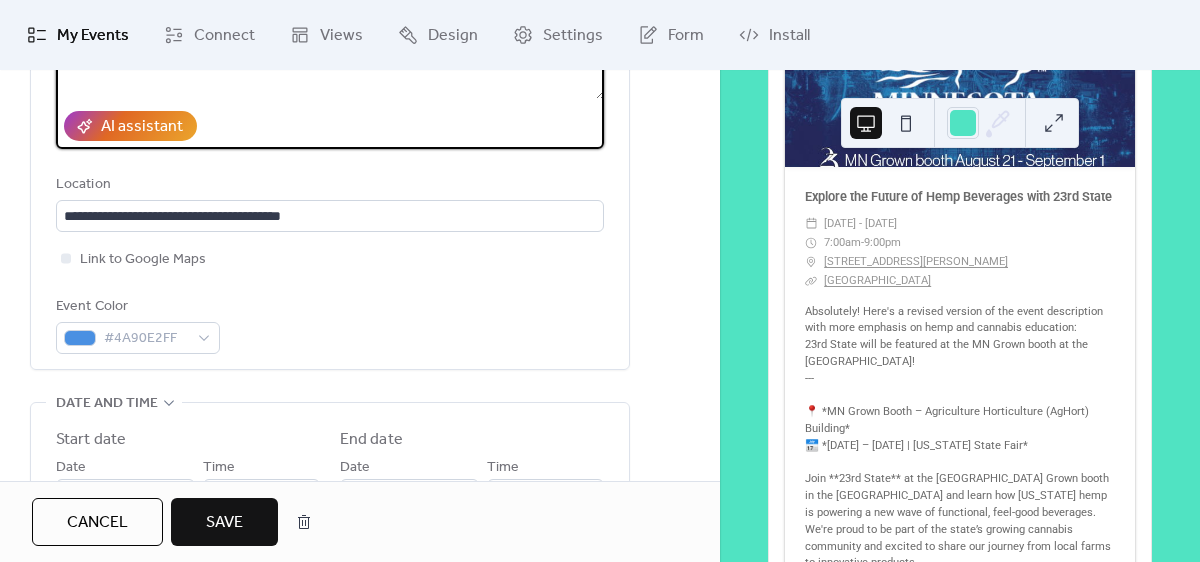 type on "**********" 